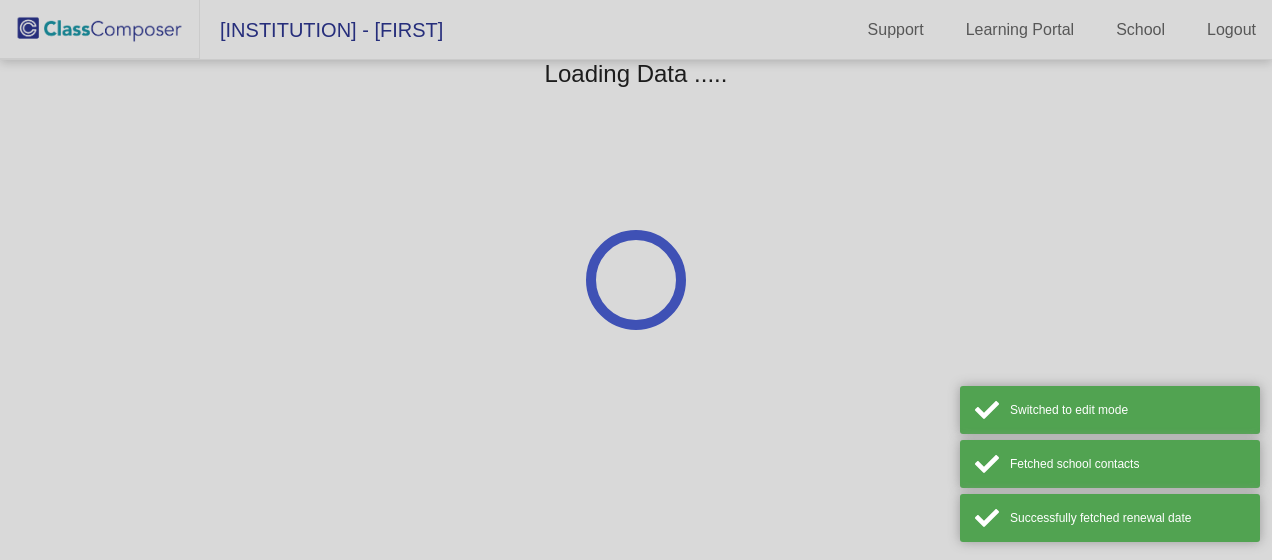 scroll, scrollTop: 0, scrollLeft: 0, axis: both 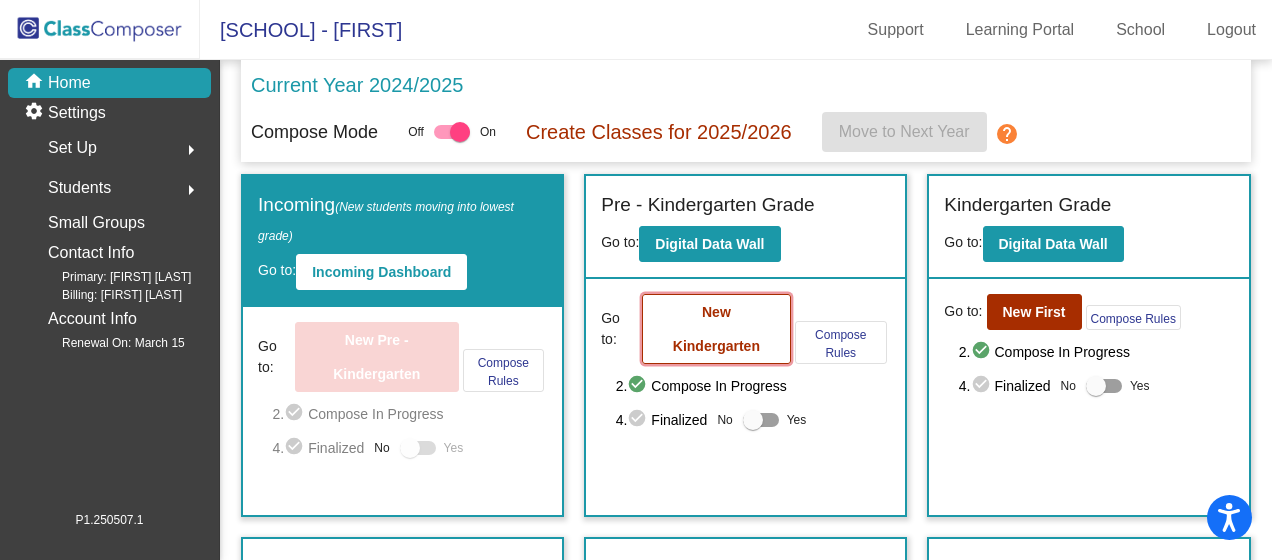 click on "New Kindergarten" 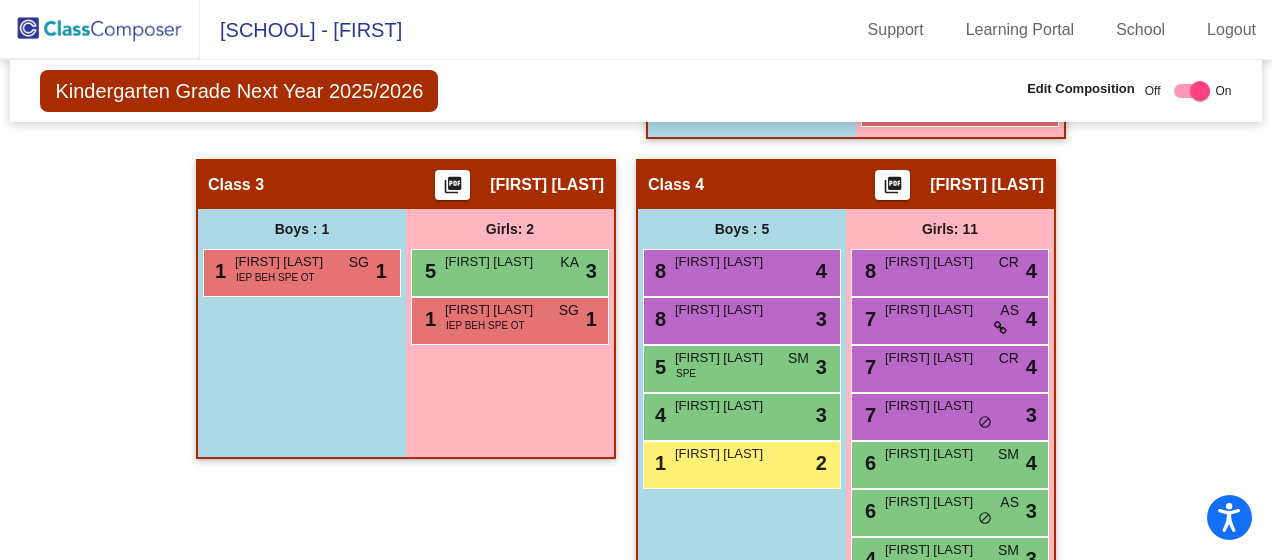 scroll, scrollTop: 1200, scrollLeft: 0, axis: vertical 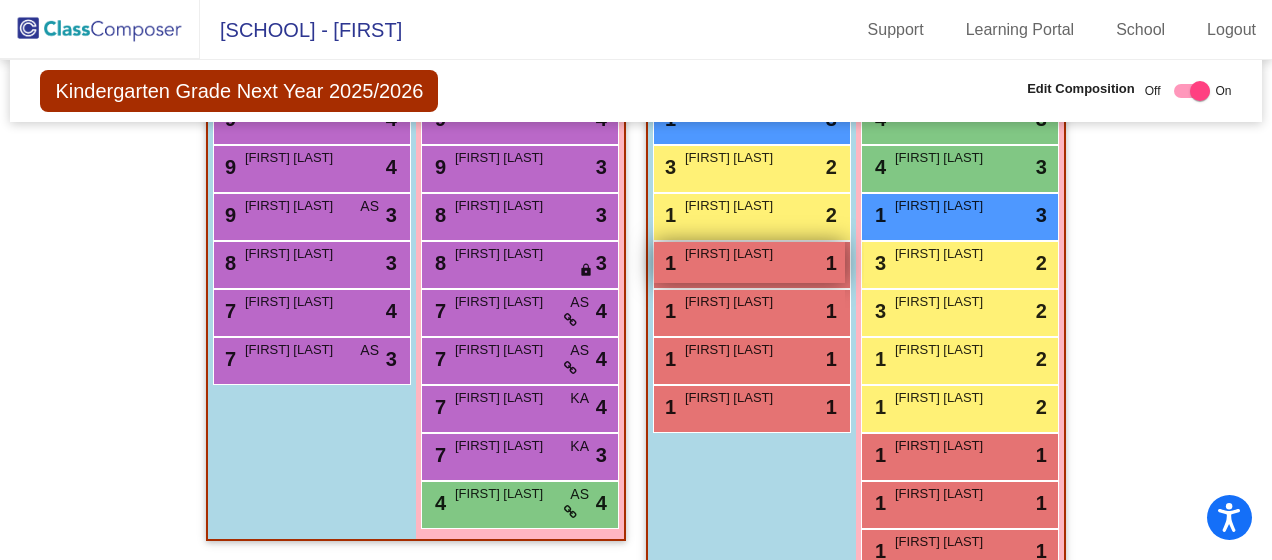 click on "[FIRST] [LAST]" at bounding box center (735, 254) 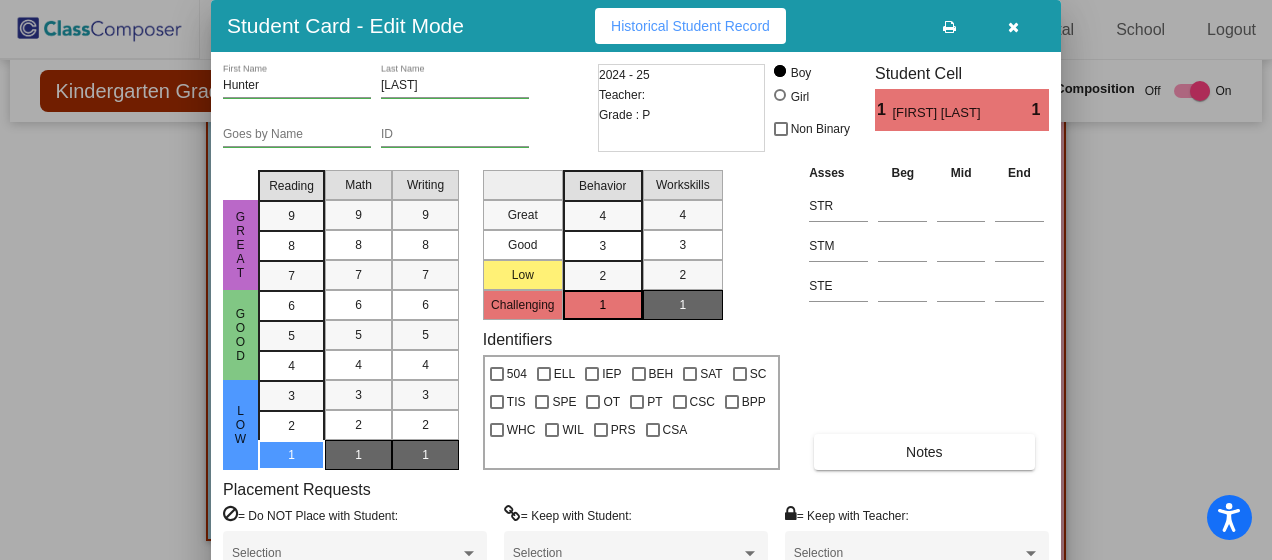 click at bounding box center [1013, 27] 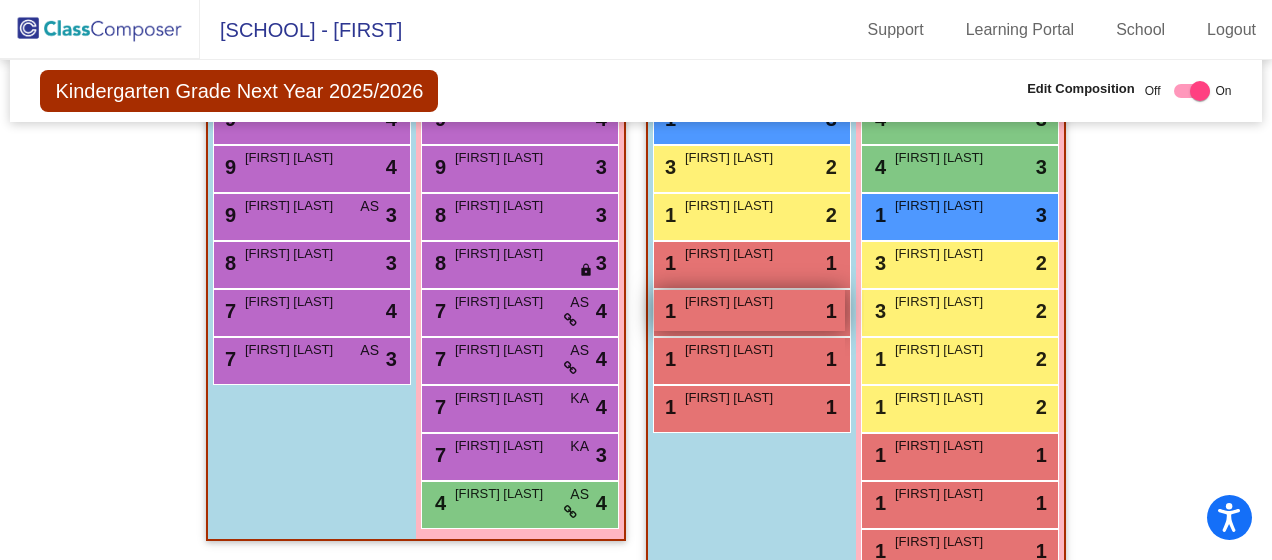 click on "1 Jaxson Pethtel lock do_not_disturb_alt 1" at bounding box center [749, 310] 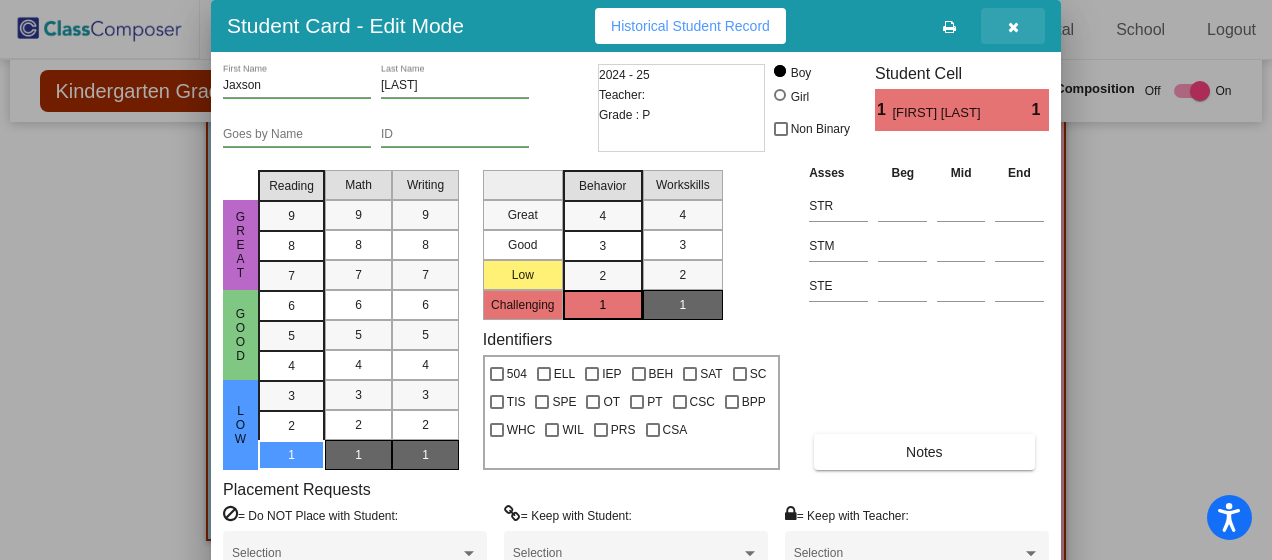 click at bounding box center (1013, 26) 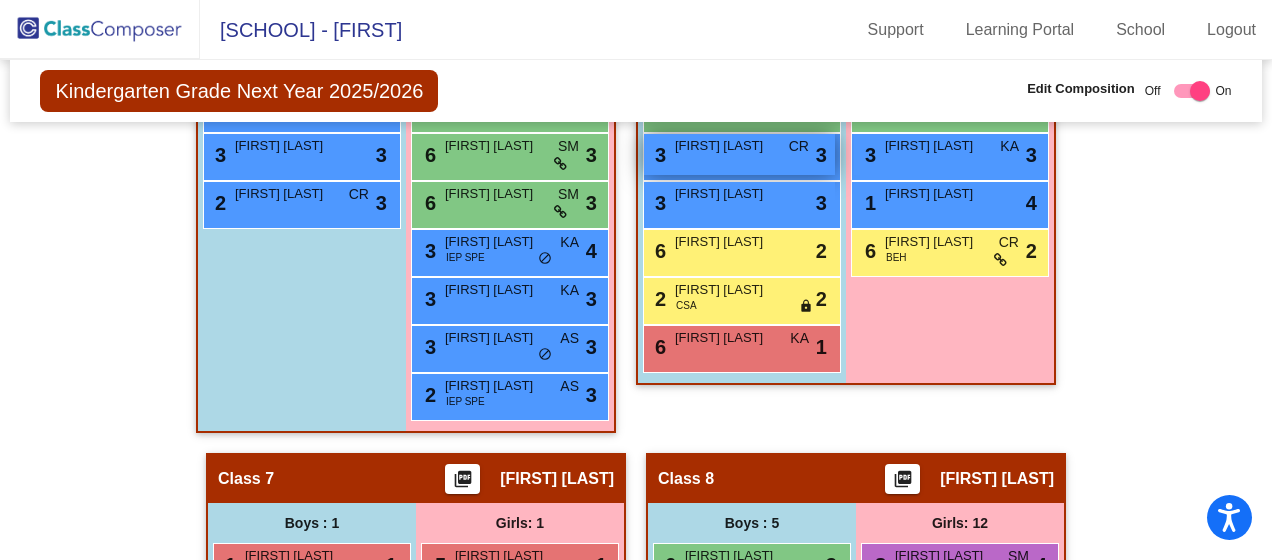 scroll, scrollTop: 2058, scrollLeft: 0, axis: vertical 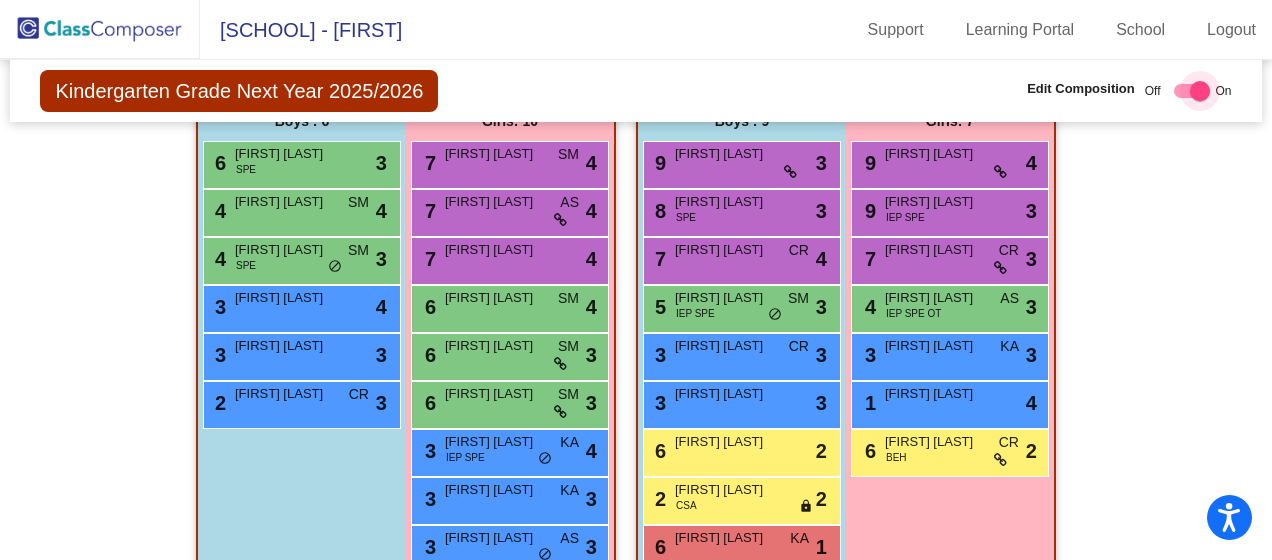 click at bounding box center [1192, 91] 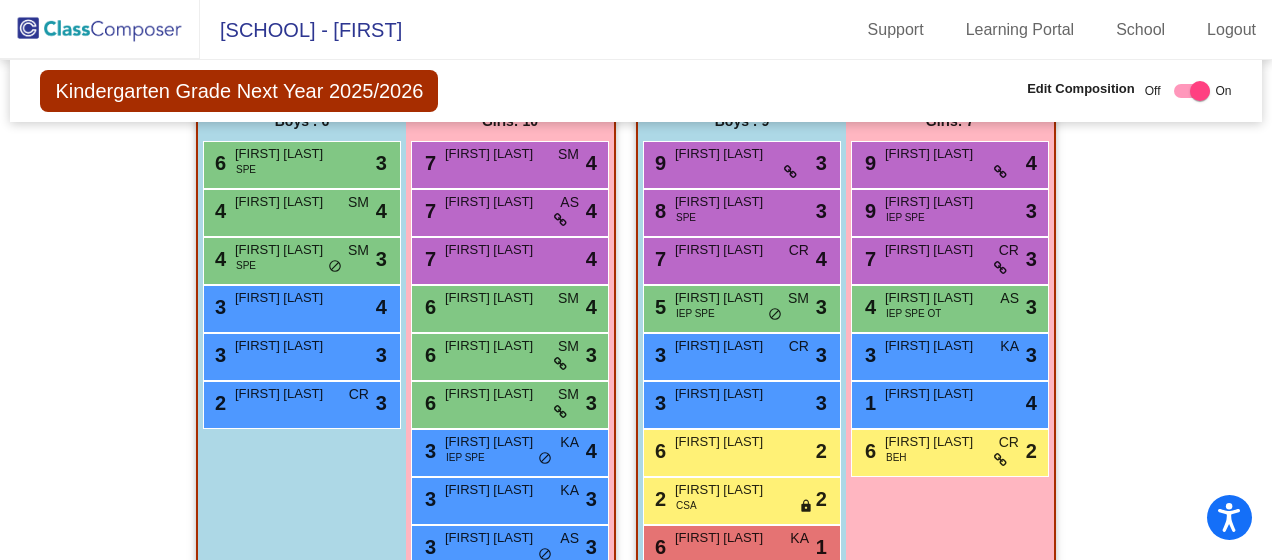 checkbox on "false" 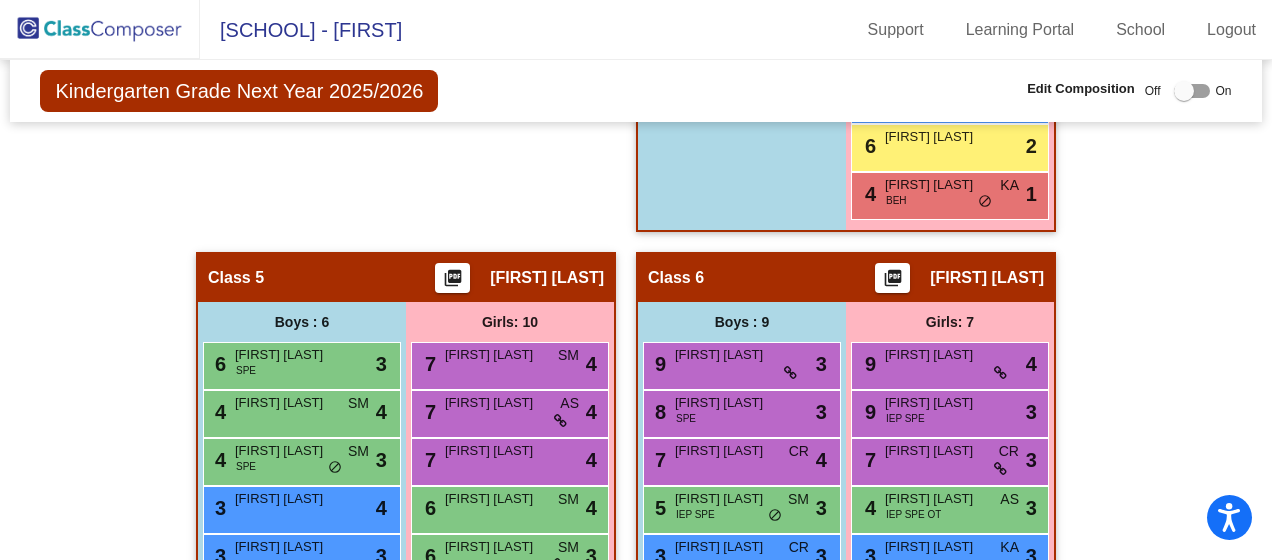 scroll, scrollTop: 1757, scrollLeft: 0, axis: vertical 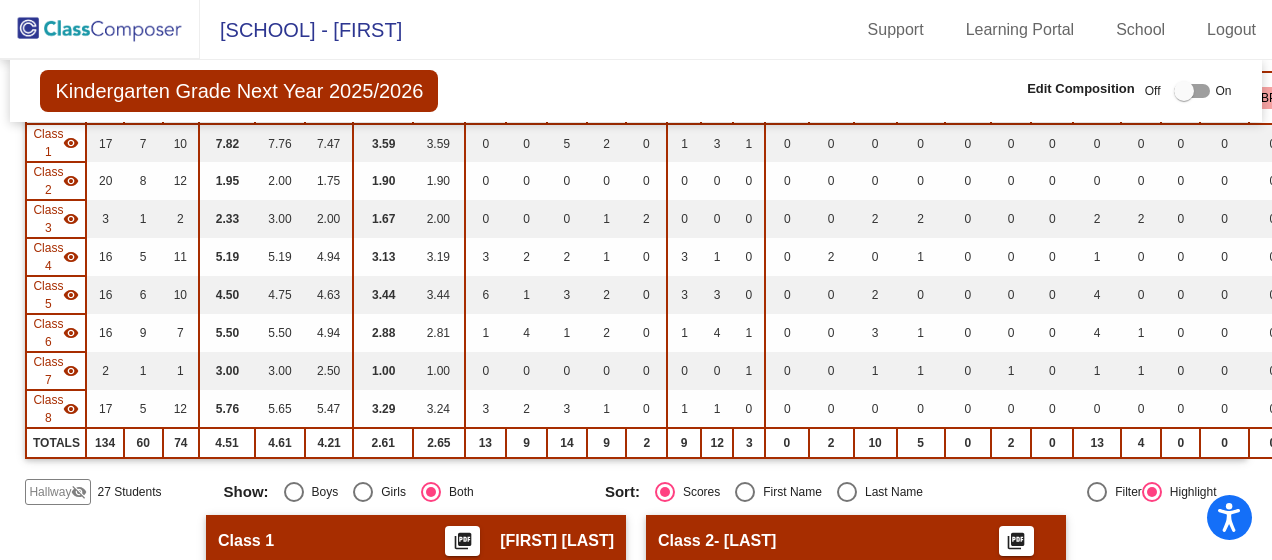 click on "visibility" 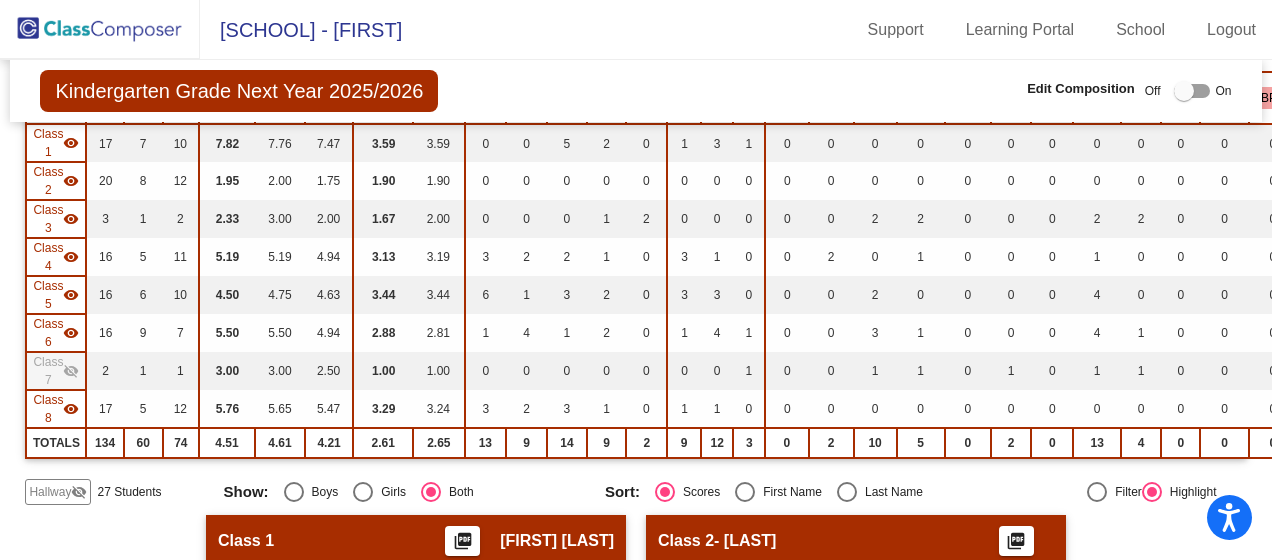 click on "visibility" 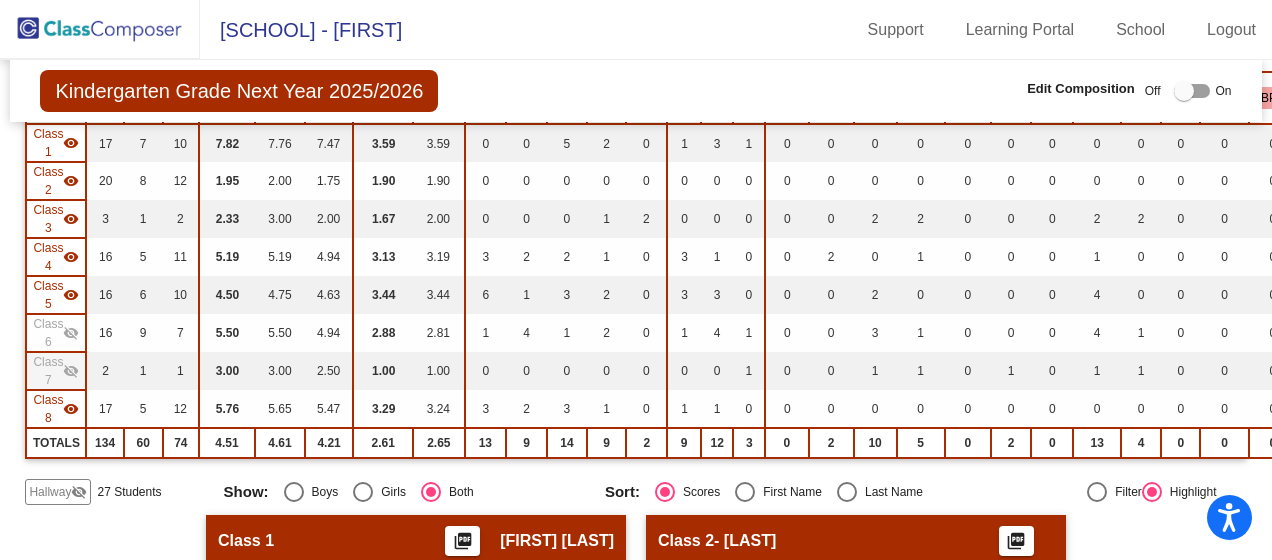 click on "visibility" 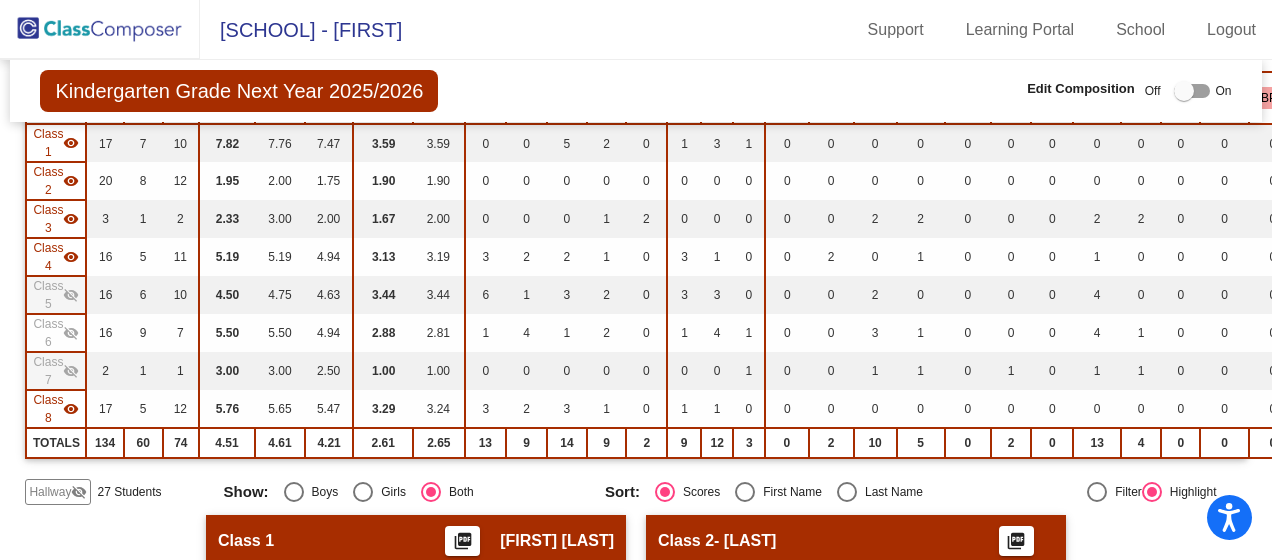 click on "visibility" 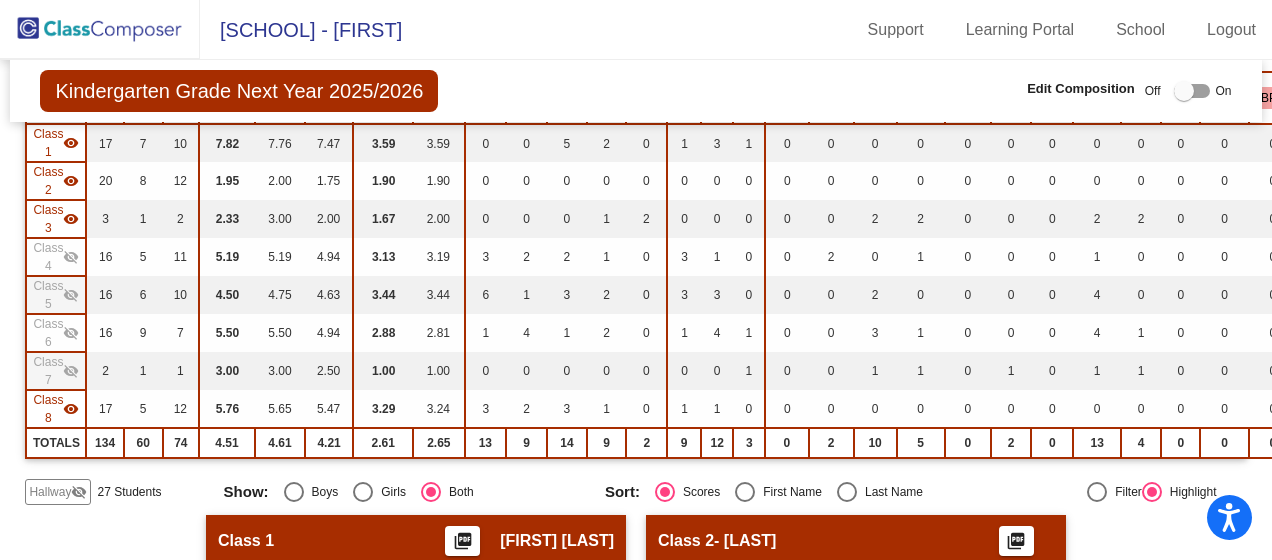 click on "visibility" 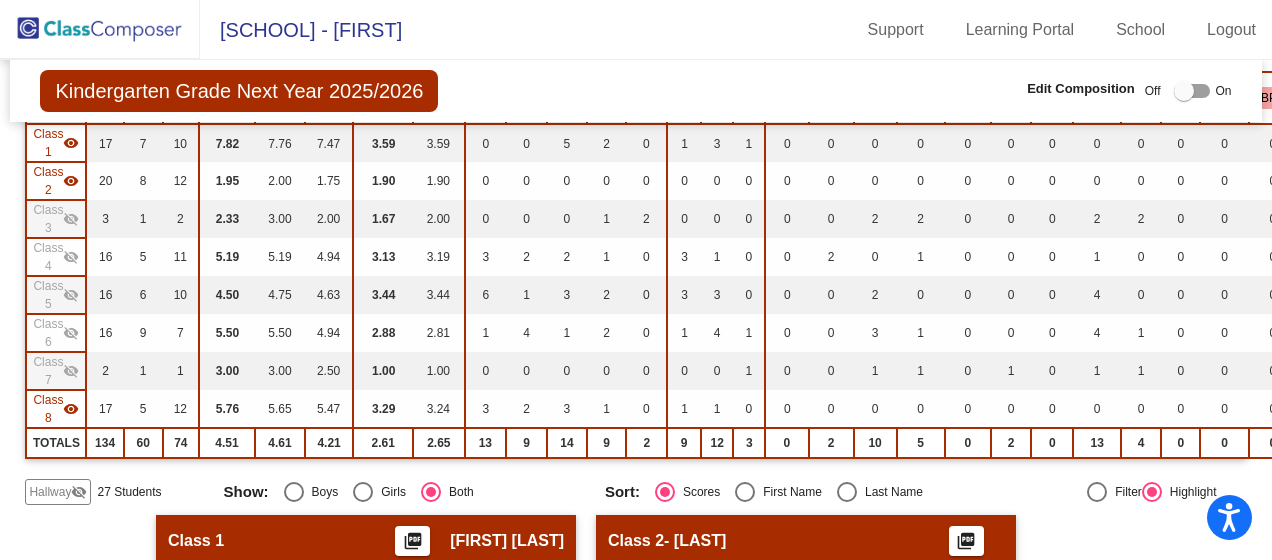 click on "visibility" 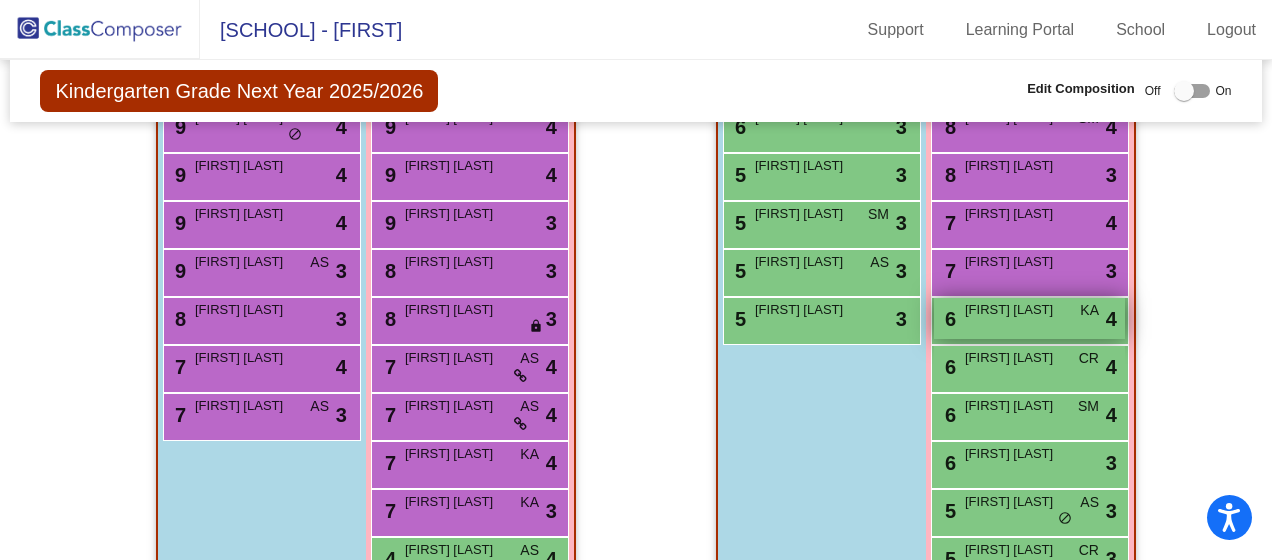 scroll, scrollTop: 646, scrollLeft: 0, axis: vertical 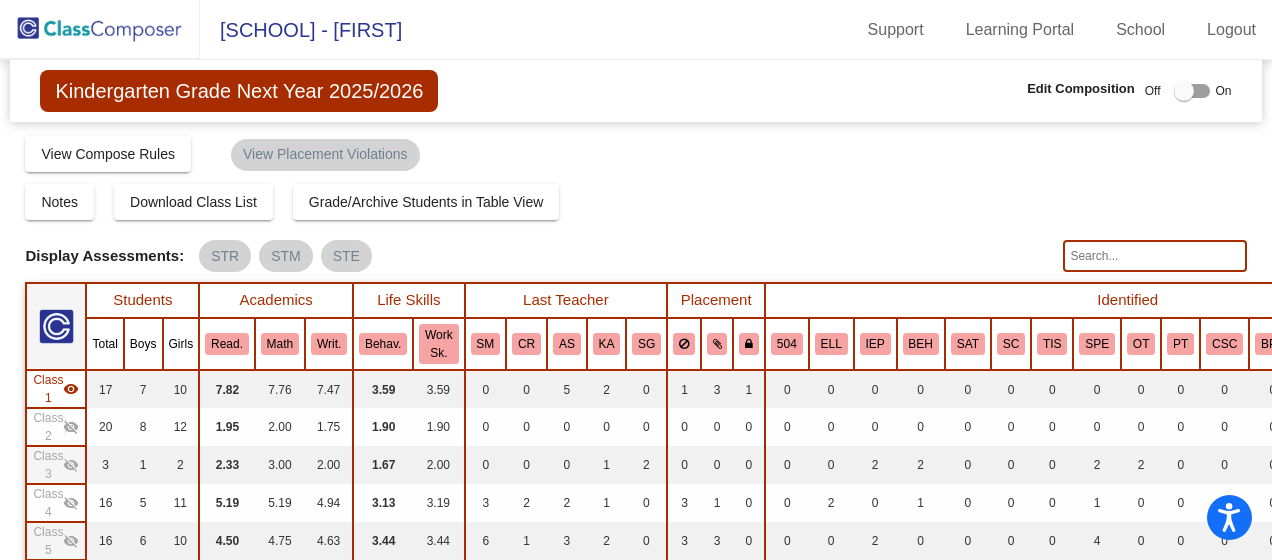 click on "visibility_off" 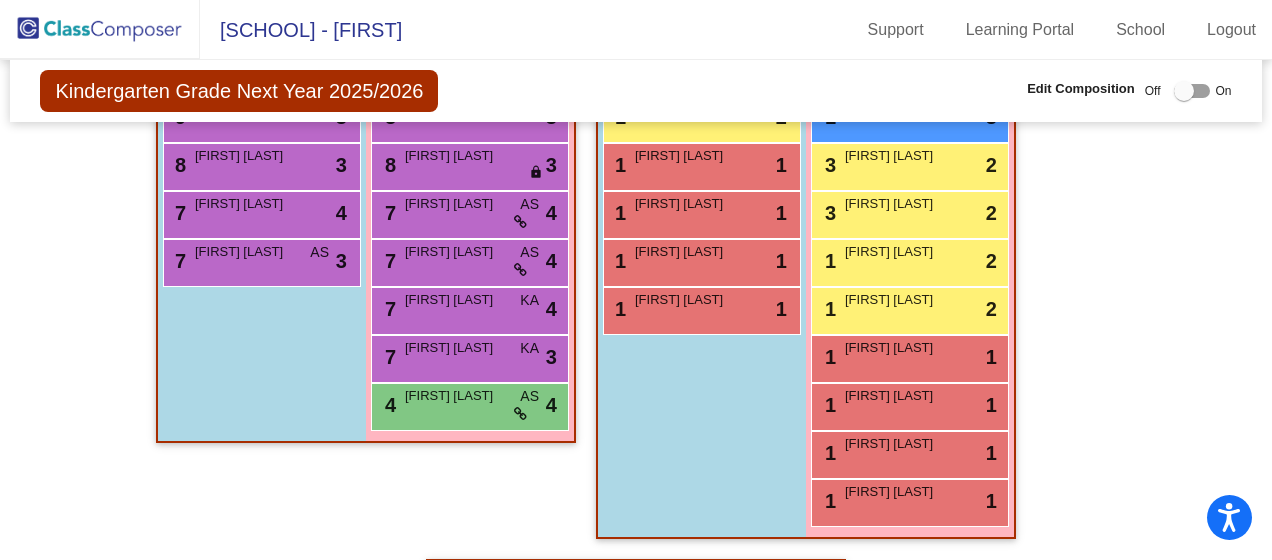 scroll, scrollTop: 100, scrollLeft: 0, axis: vertical 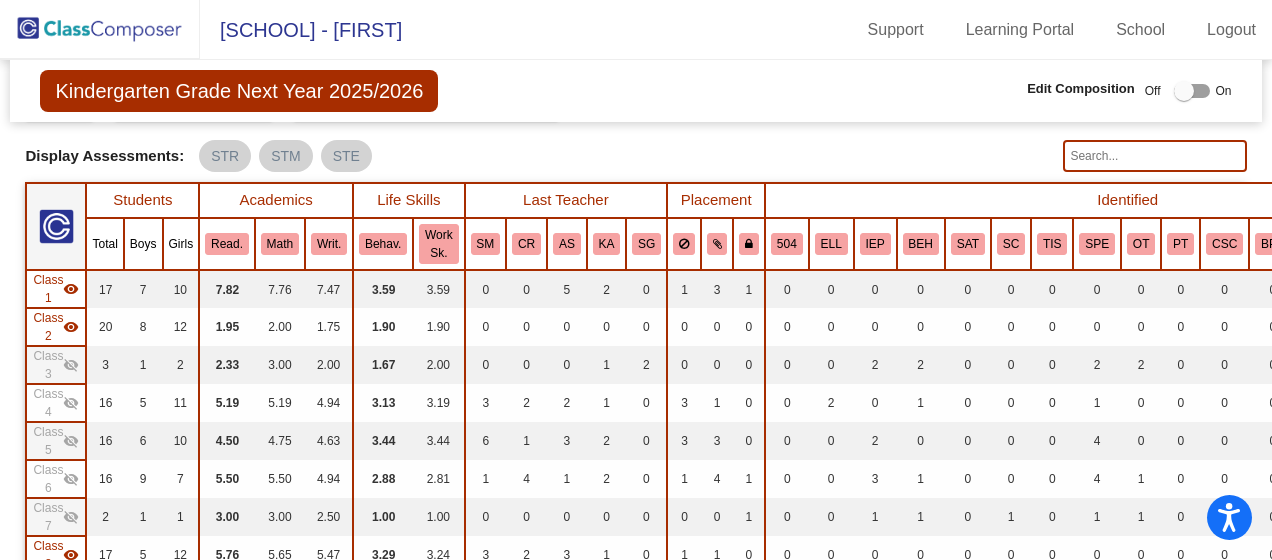 click on "visibility_off" 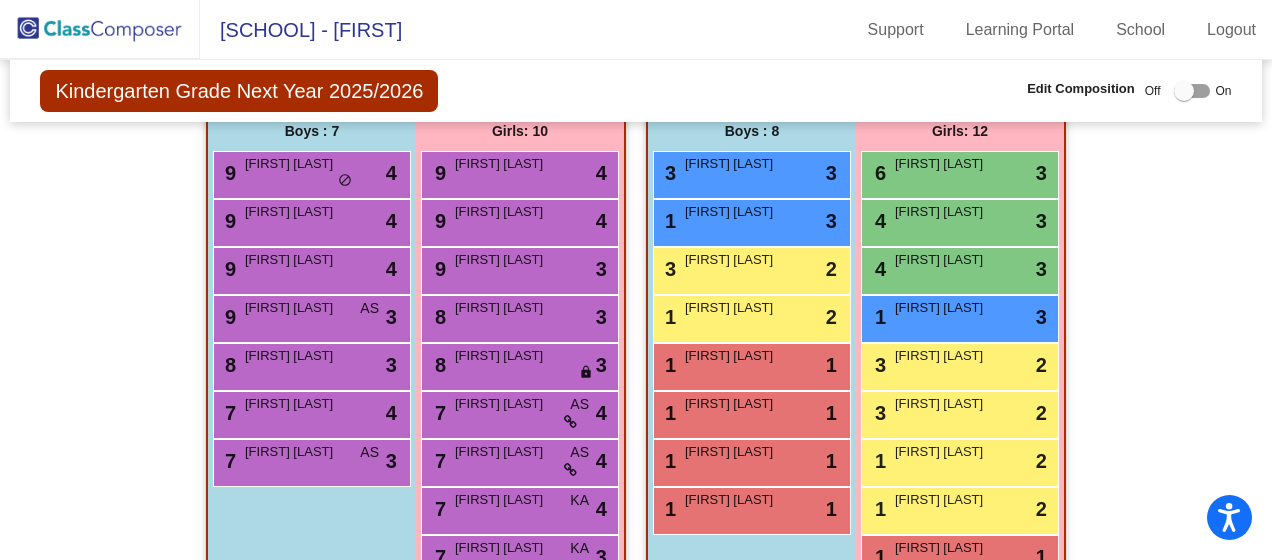 scroll, scrollTop: 0, scrollLeft: 0, axis: both 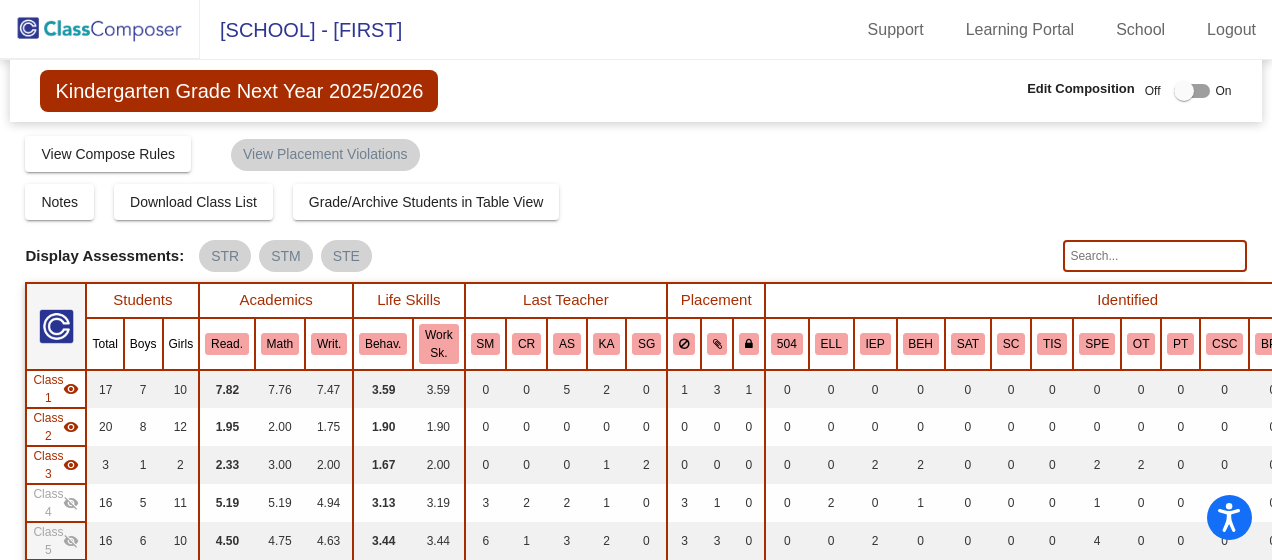 click on "visibility" 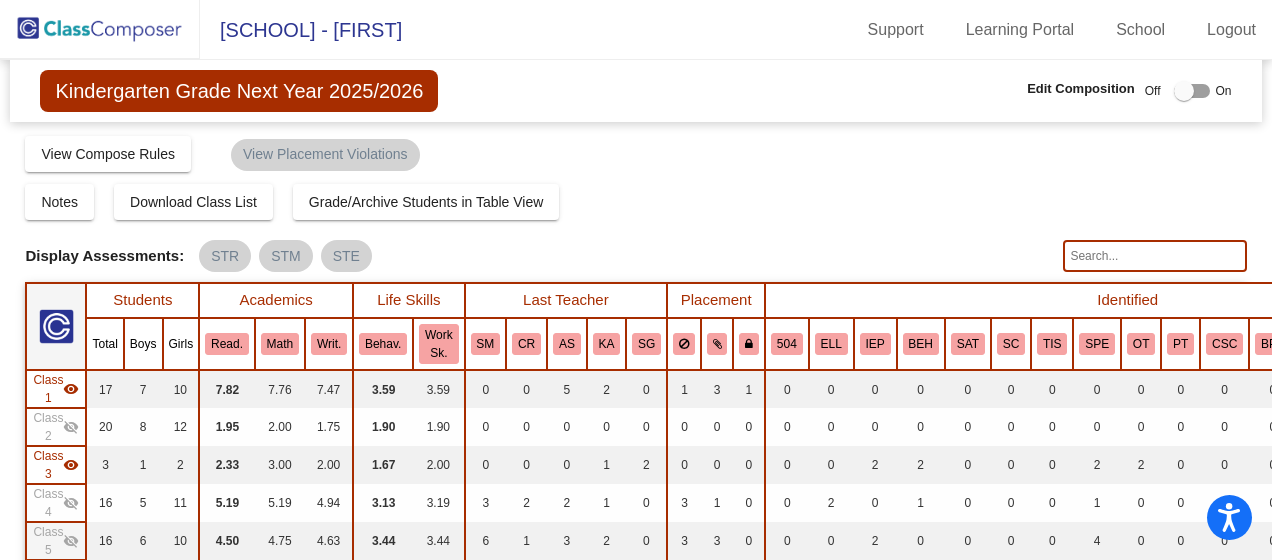 click on "visibility_off" 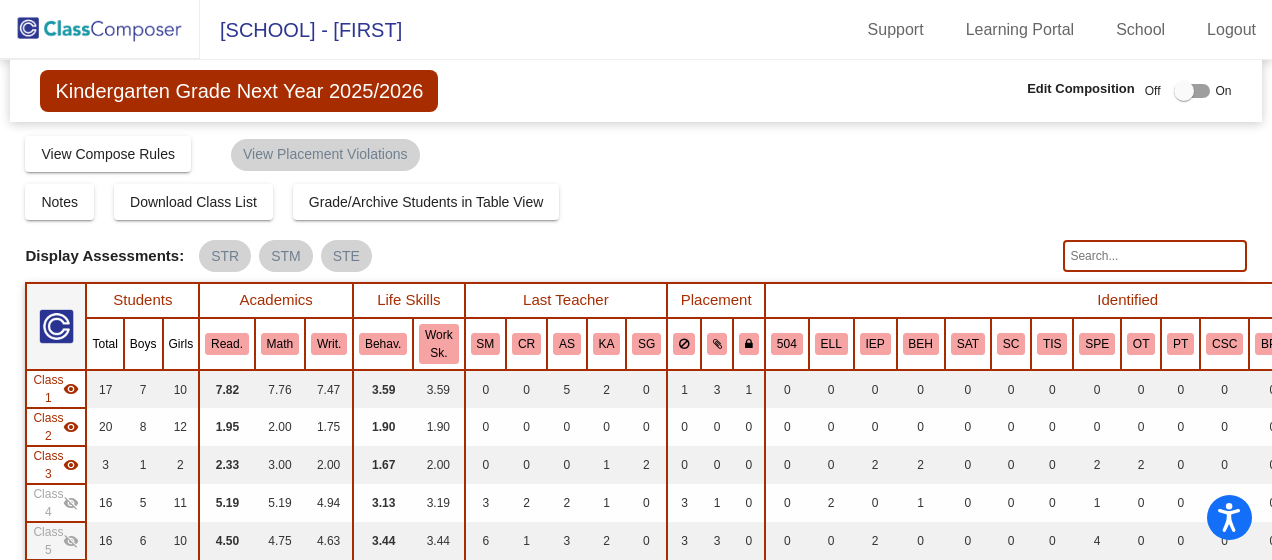 click on "visibility_off" 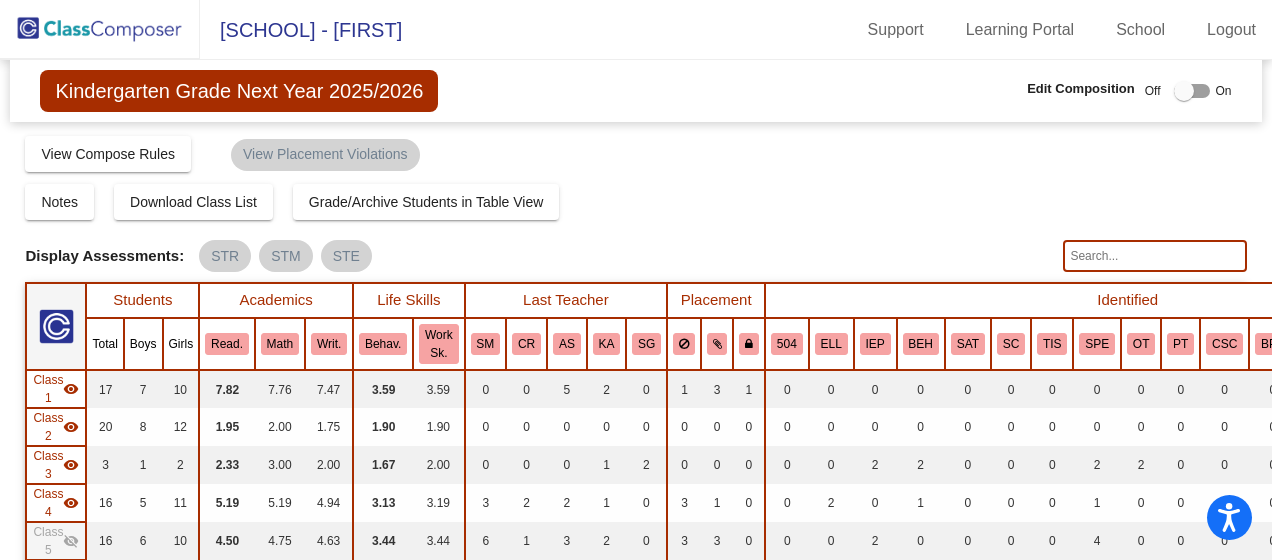 click on "visibility_off" 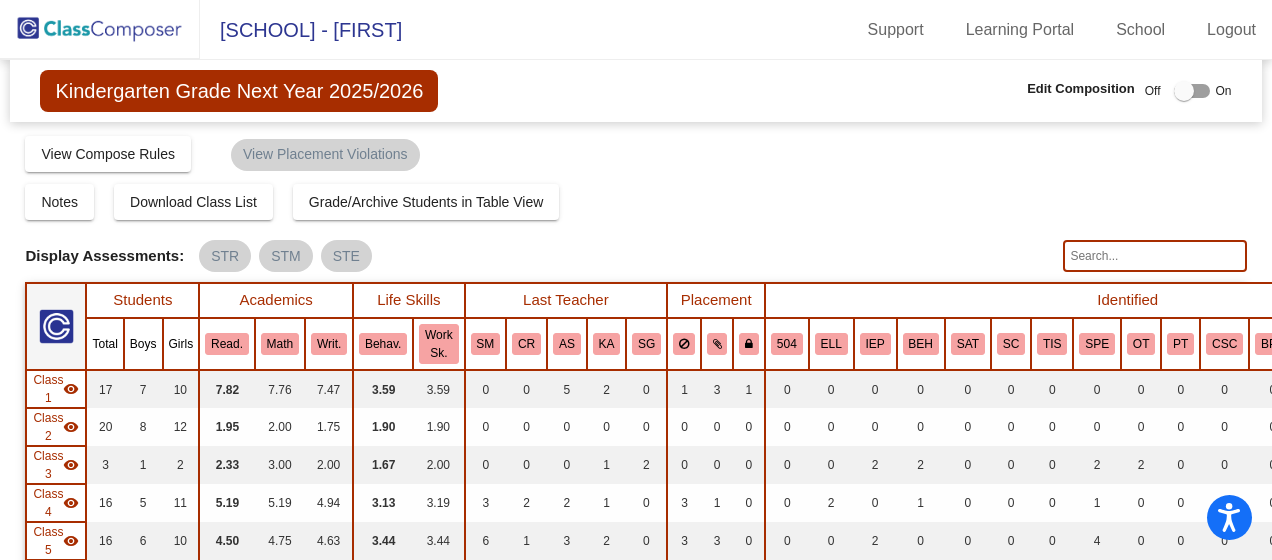 scroll, scrollTop: 300, scrollLeft: 0, axis: vertical 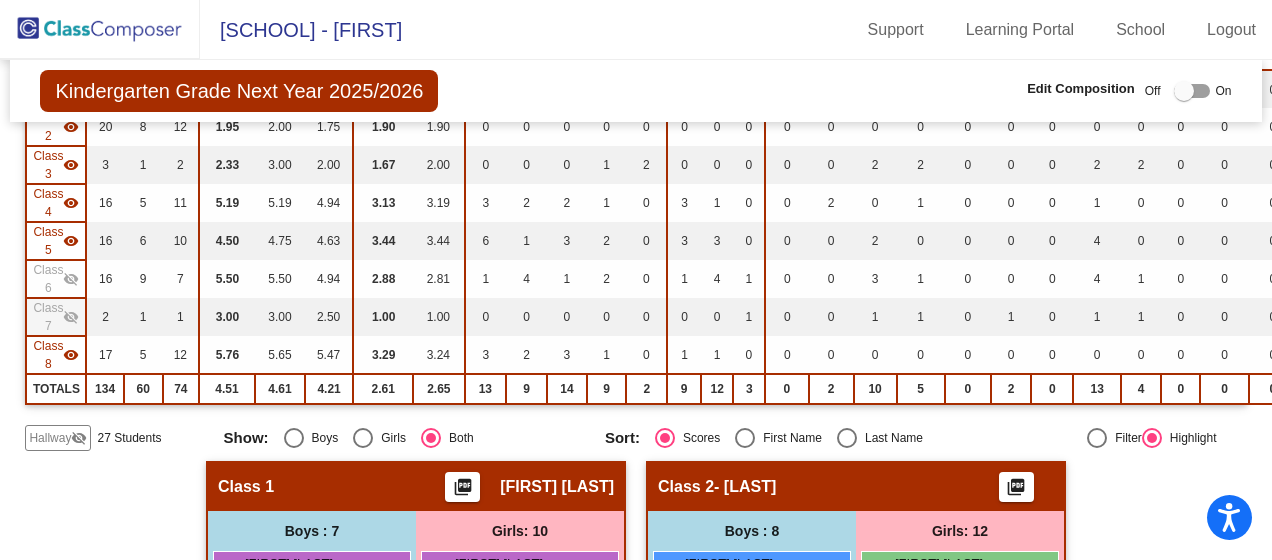 click on "visibility_off" 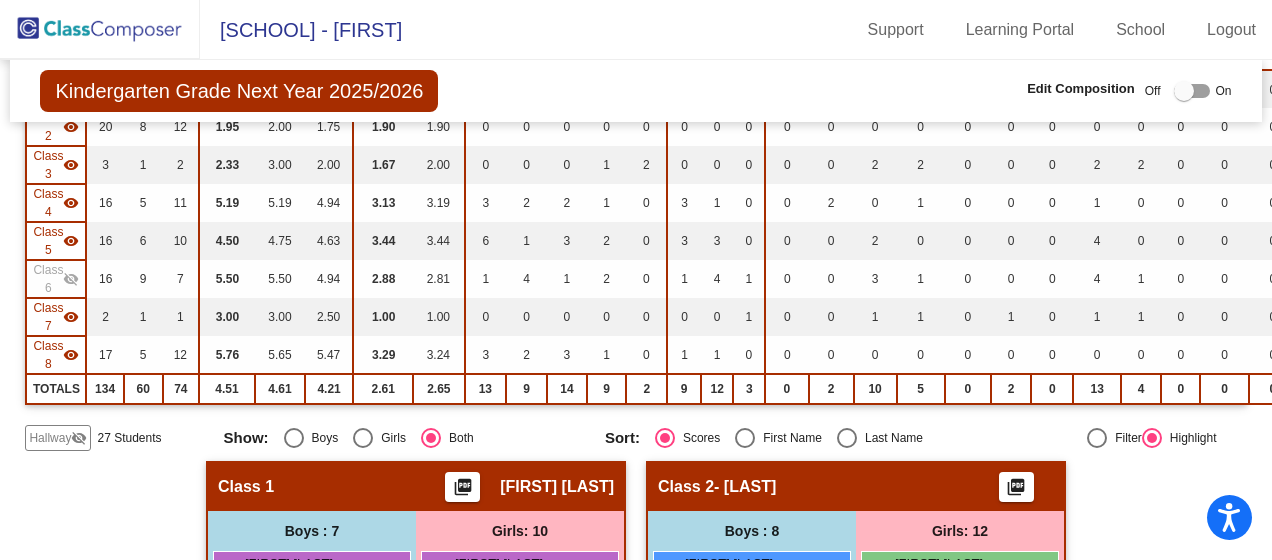 click on "visibility_off" 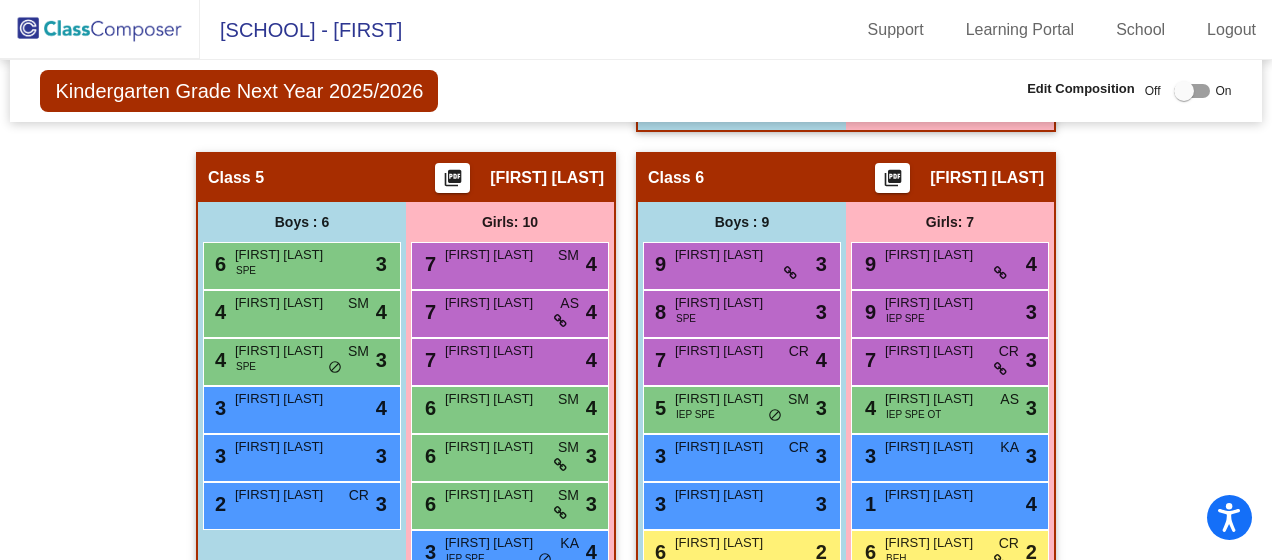 scroll, scrollTop: 1857, scrollLeft: 0, axis: vertical 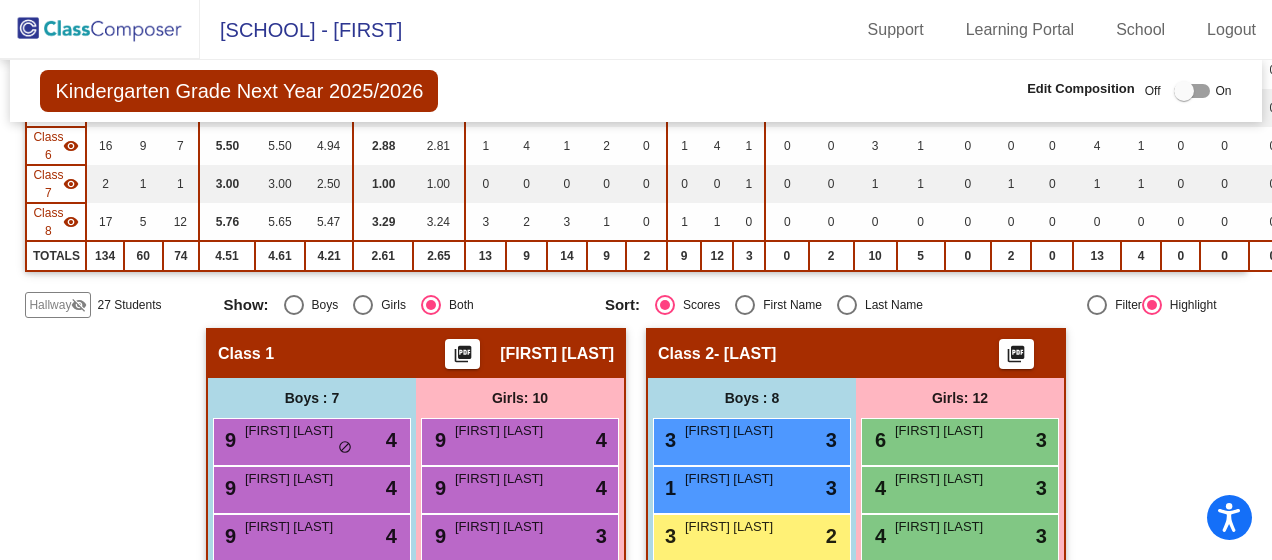 click on "visibility" 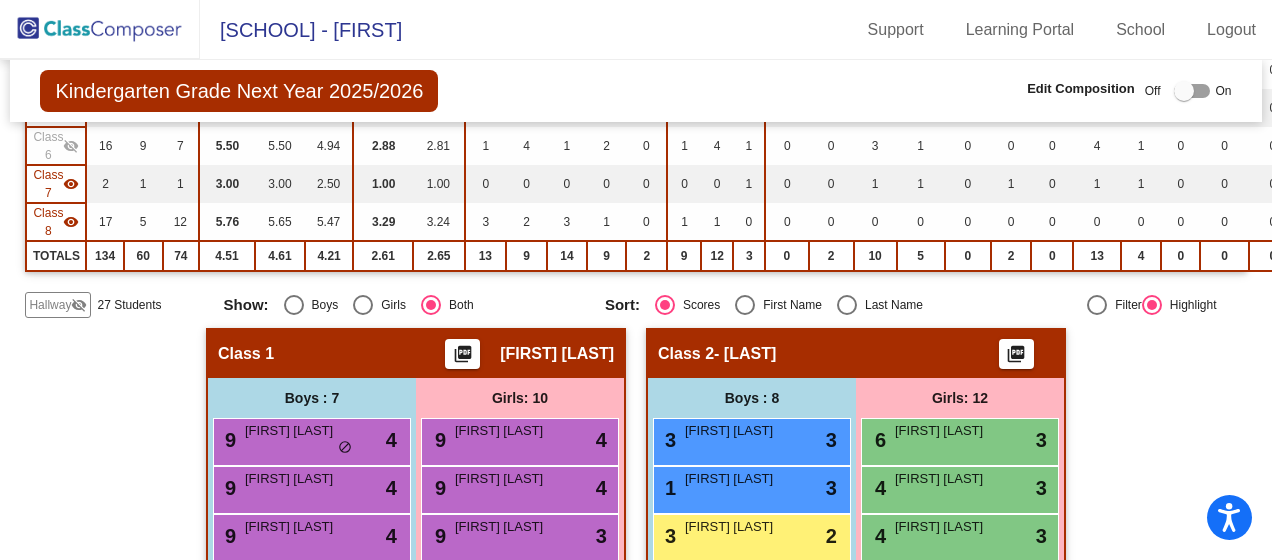 click on "visibility" 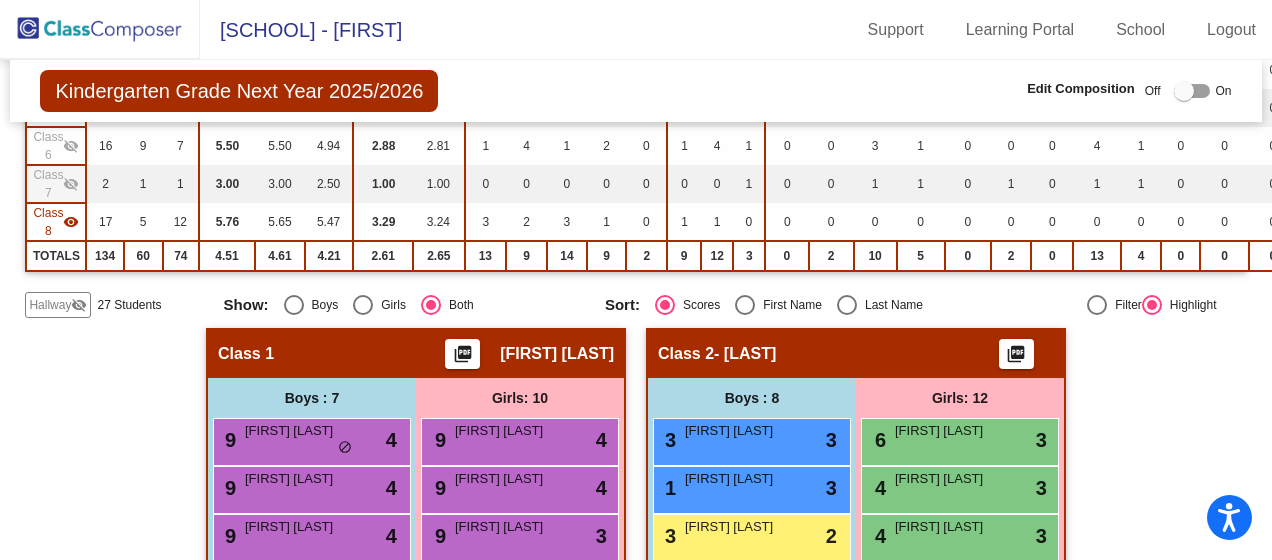click on "Class 8  visibility" 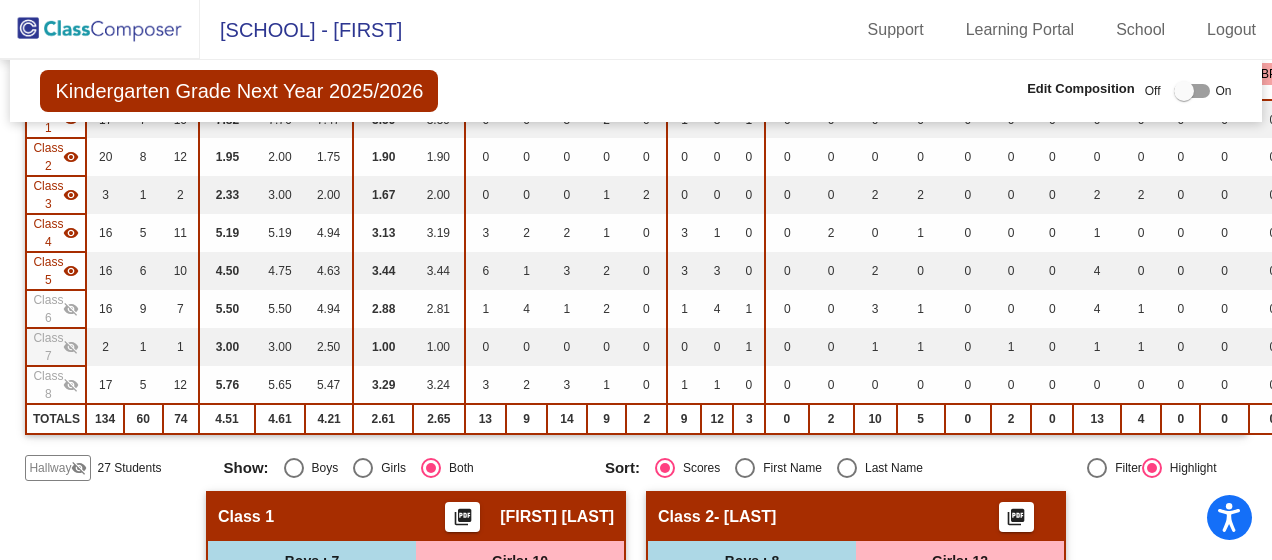 scroll, scrollTop: 248, scrollLeft: 0, axis: vertical 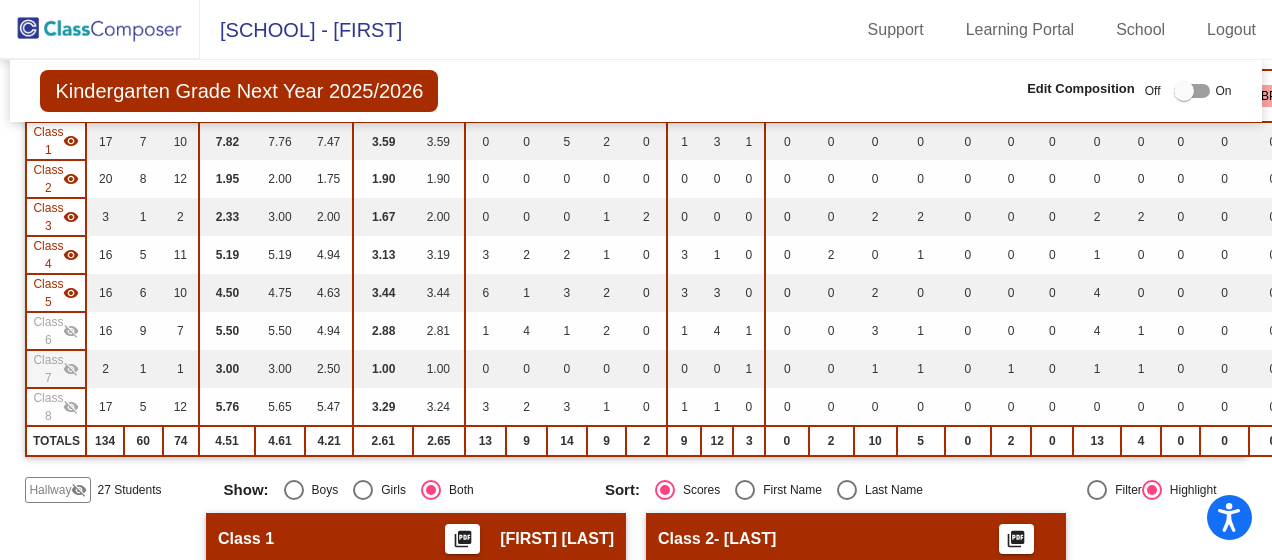 click on "visibility" 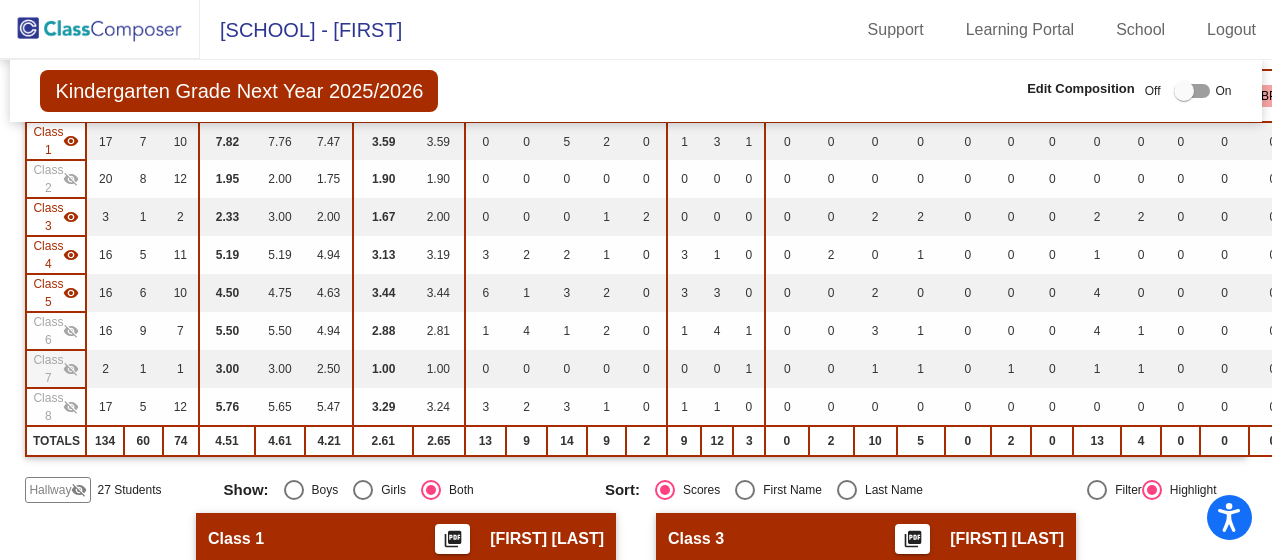 click on "visibility" 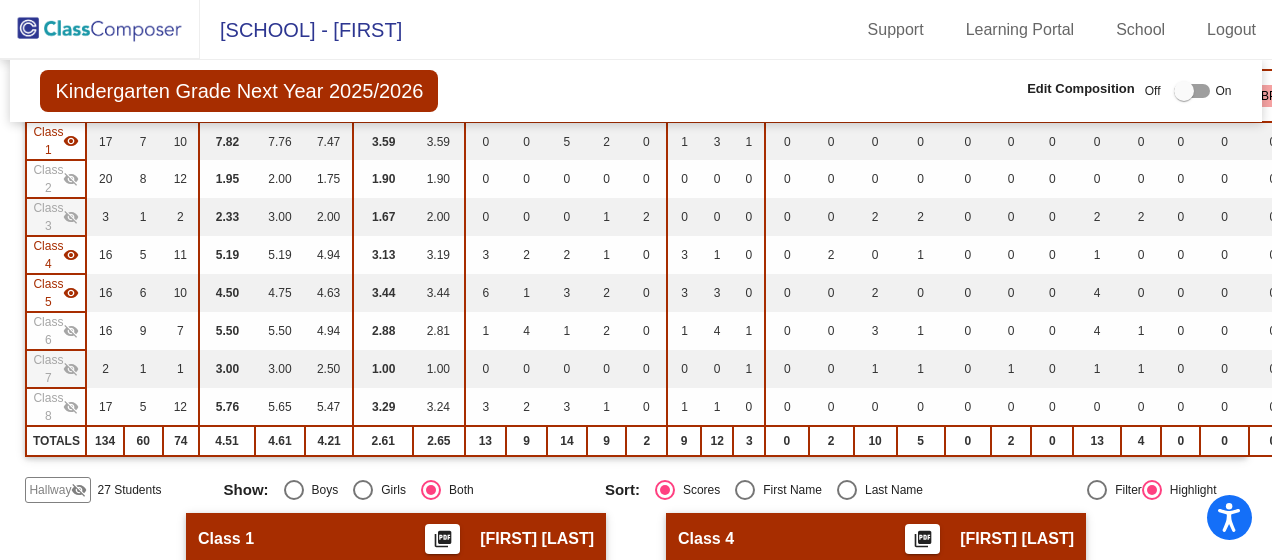 click on "visibility" 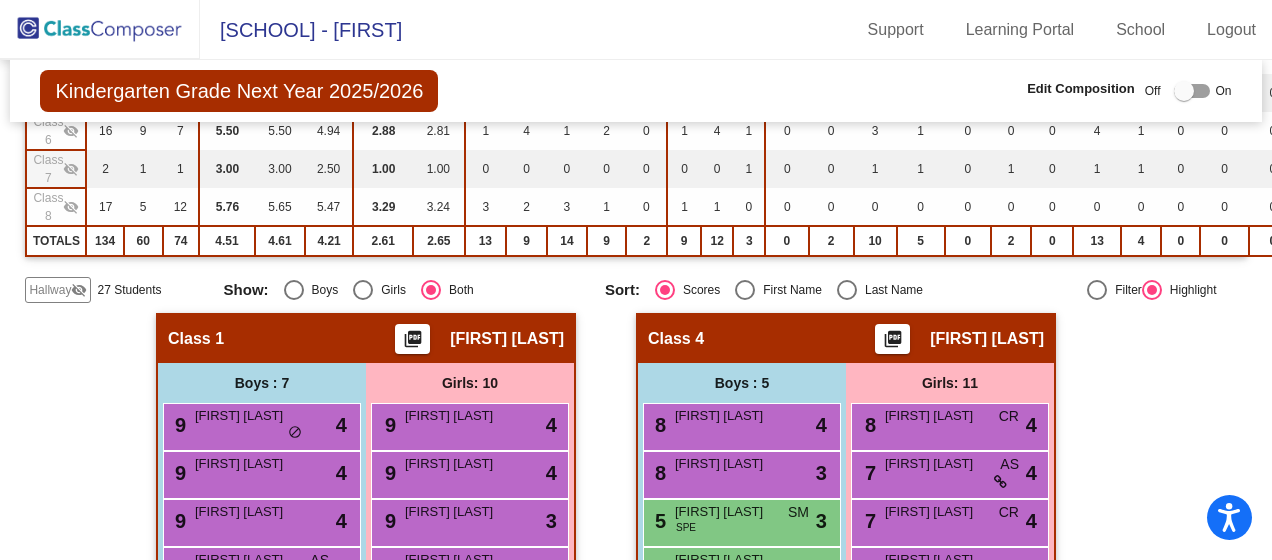 scroll, scrollTop: 548, scrollLeft: 0, axis: vertical 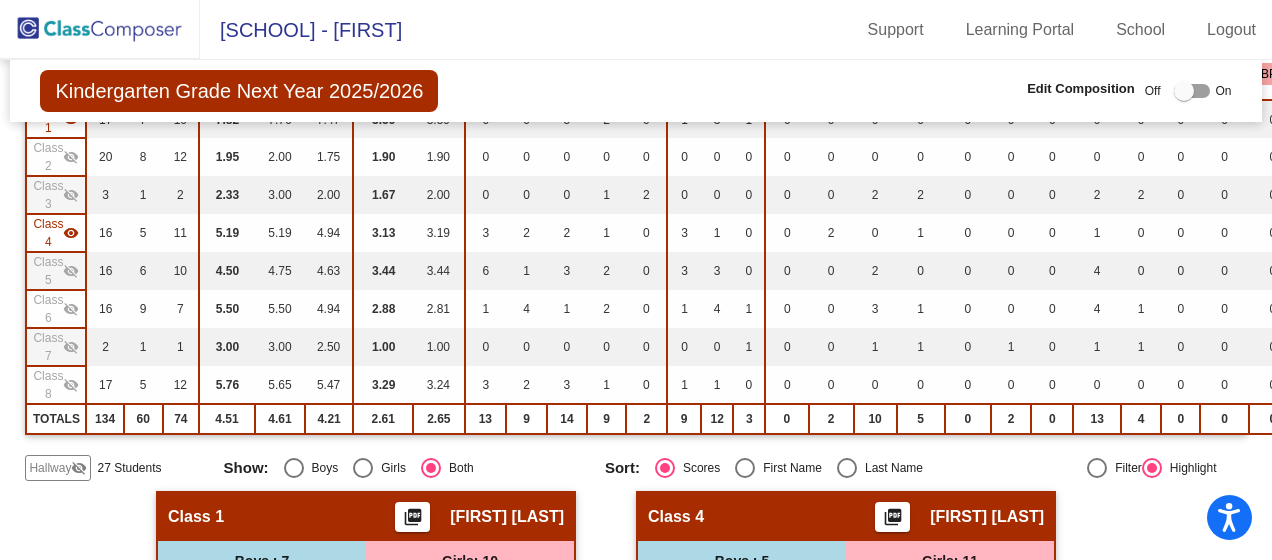 click on "Class 3" 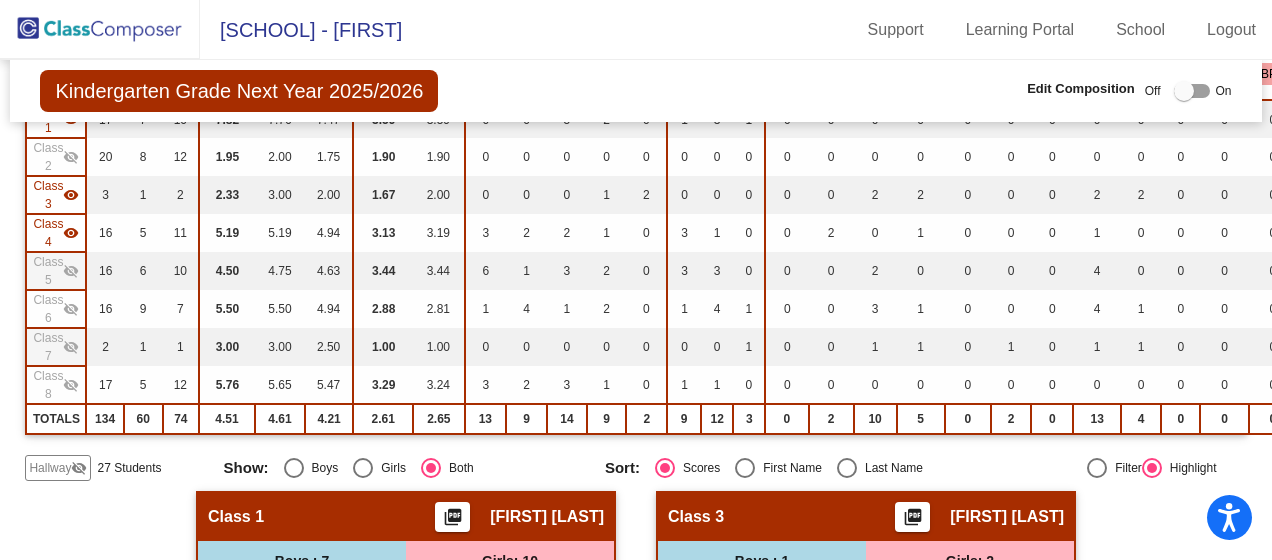 click on "Class 2" 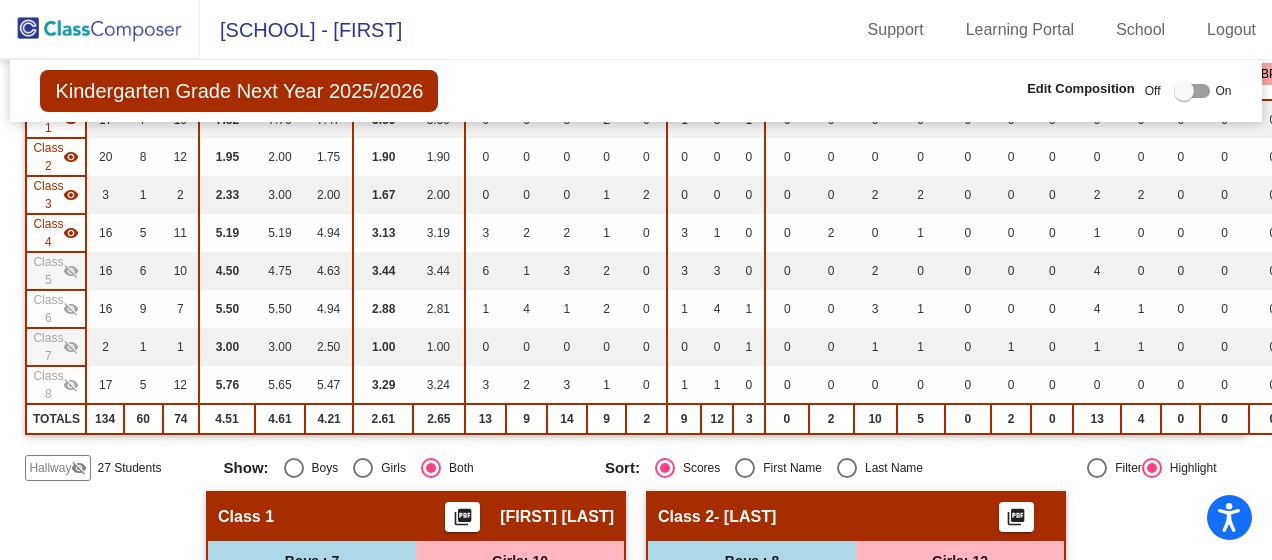 click on "Class 5" 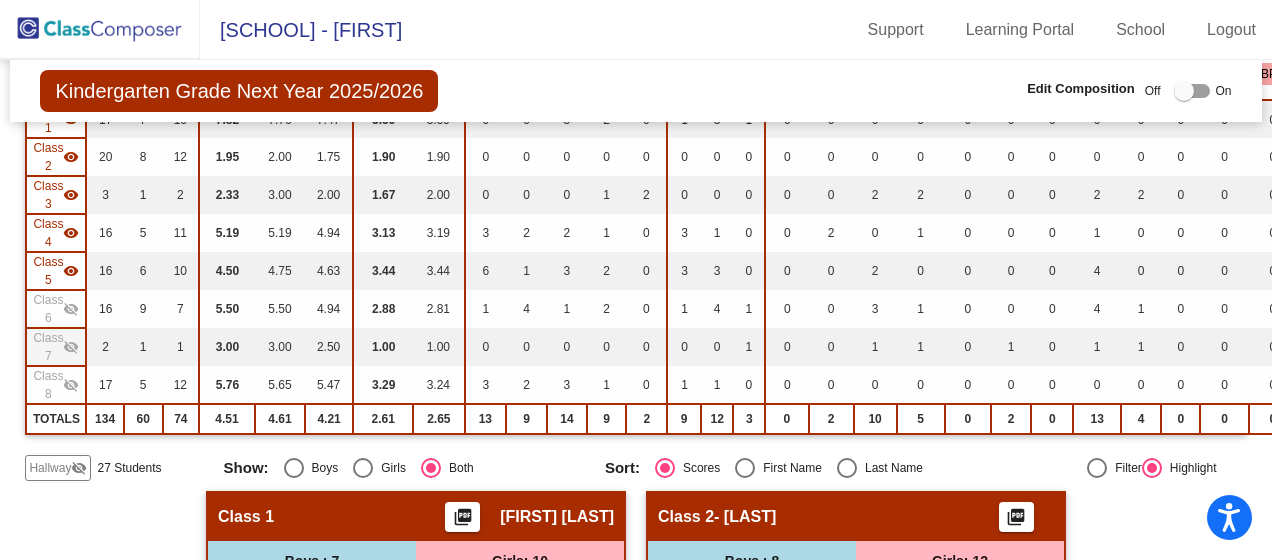 click on "Class 6" 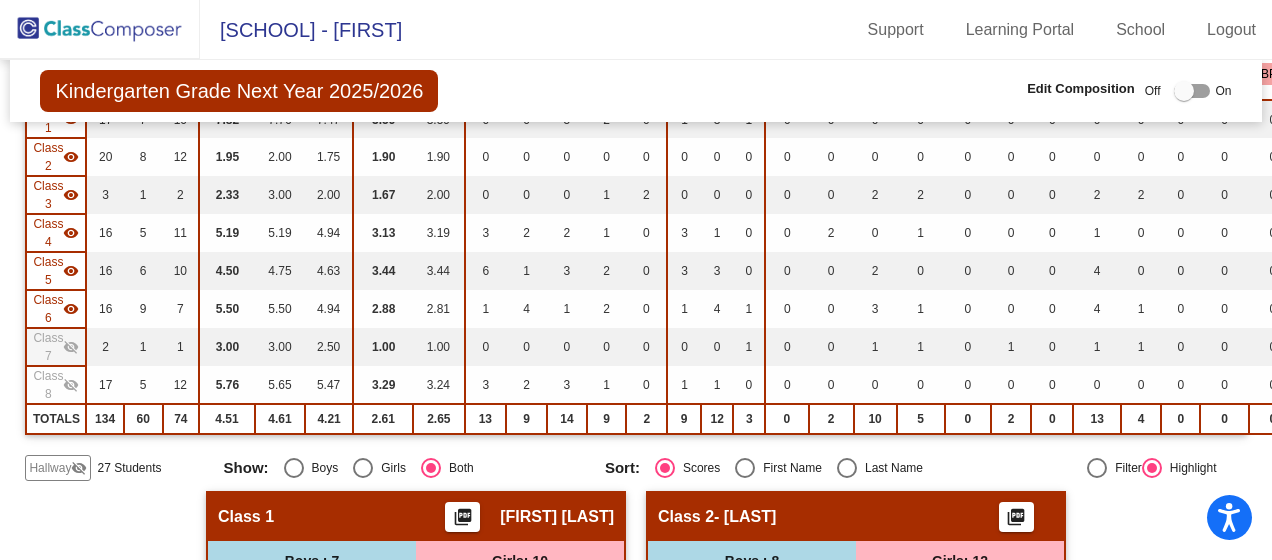click on "visibility_off" 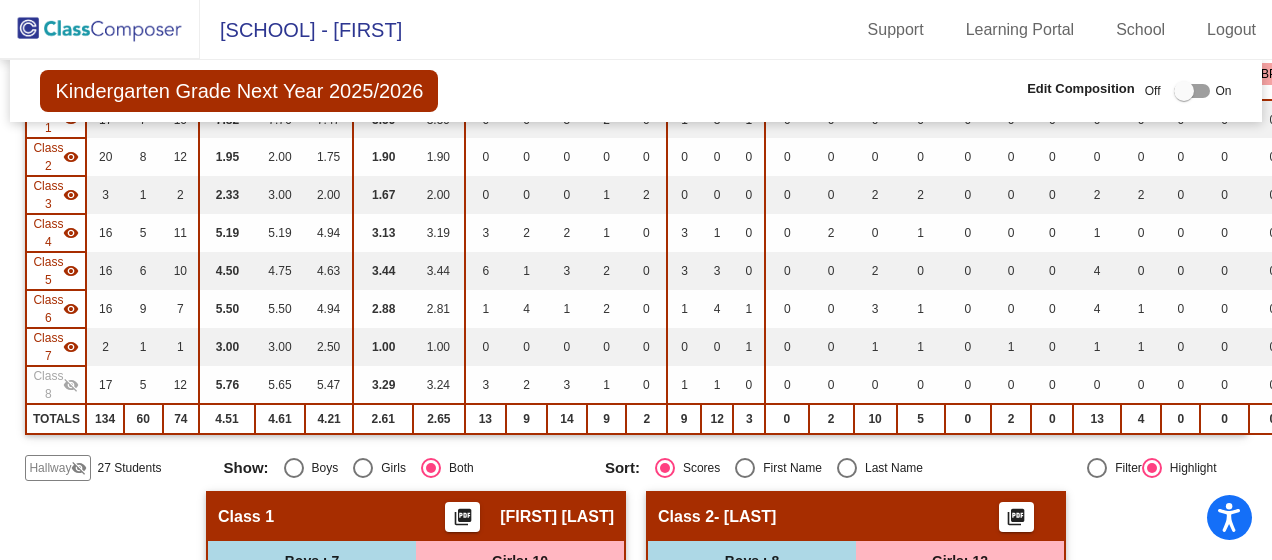 click on "visibility_off" 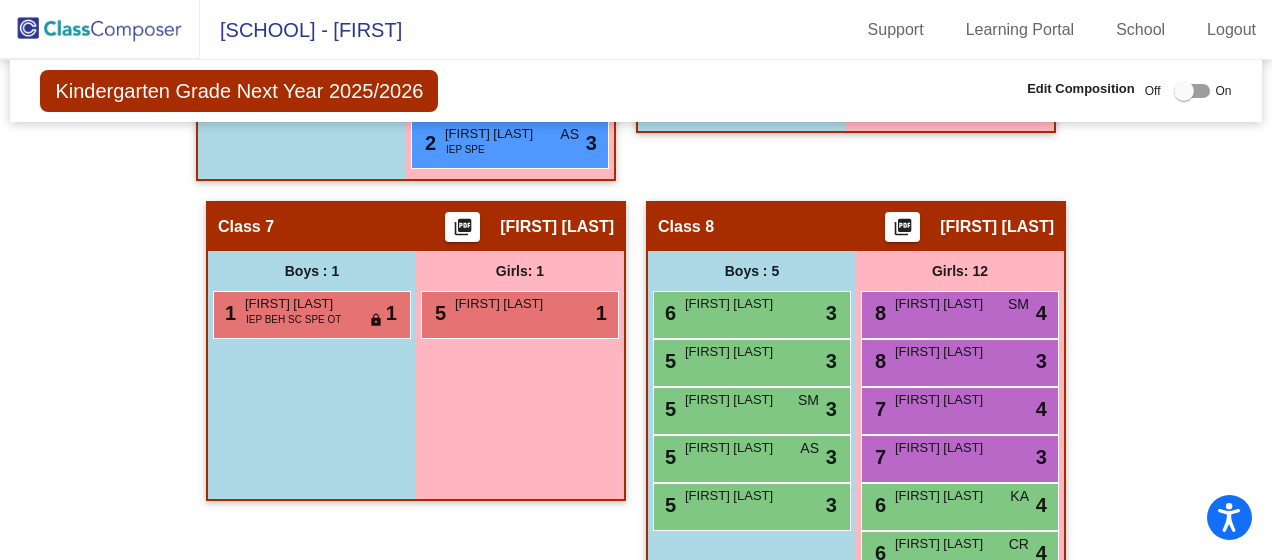 scroll, scrollTop: 2574, scrollLeft: 0, axis: vertical 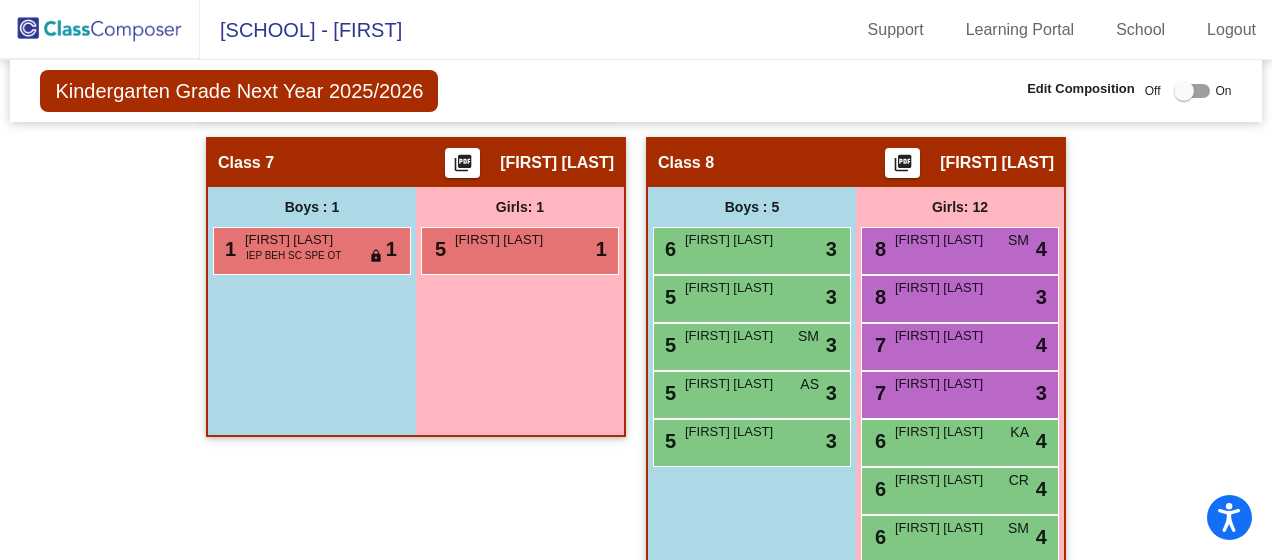 click on "Hallway   - Hallway Class  picture_as_pdf  Add Student  First Name Last Name Student Id  (Recommended)   Boy   Girl   Non Binary Add Close  Boys : 18  5 Kai Cutright lock do_not_disturb_alt 3 1 Noah Kelley lock do_not_disturb_alt 3 3 Silas Vandruff IEP SPE lock do_not_disturb_alt 2 Alexander Wagg lock do_not_disturb_alt Bentley Edge lock do_not_disturb_alt Braxton Merritt lock do_not_disturb_alt Carter Kincaid IEP lock do_not_disturb_alt Cayden Petrock lock do_not_disturb_alt Cole Boni lock do_not_disturb_alt Jasper Jones lock do_not_disturb_alt Kaiden Campbell lock do_not_disturb_alt Kash Brown lock do_not_disturb_alt Kolton Bowers lock do_not_disturb_alt Malchi McClements lock do_not_disturb_alt Milo Bonacci lock do_not_disturb_alt Nicky Romanyak lock do_not_disturb_alt Ty'Rell Dean SC lock do_not_disturb_alt Wyatt Bauer lock do_not_disturb_alt Girls: 9 Chloe Dougherty lock do_not_disturb_alt Emersyn Andrews lock do_not_disturb_alt Everleigh Cervenak lock do_not_disturb_alt Noelle Bull lock Olivia Snyder" 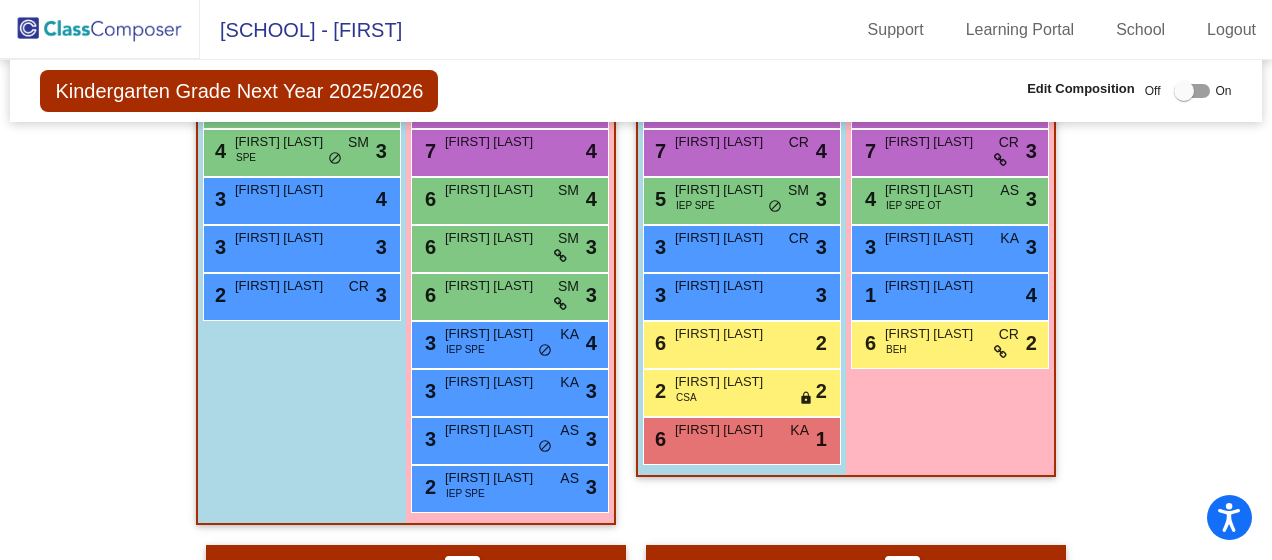 scroll, scrollTop: 2158, scrollLeft: 0, axis: vertical 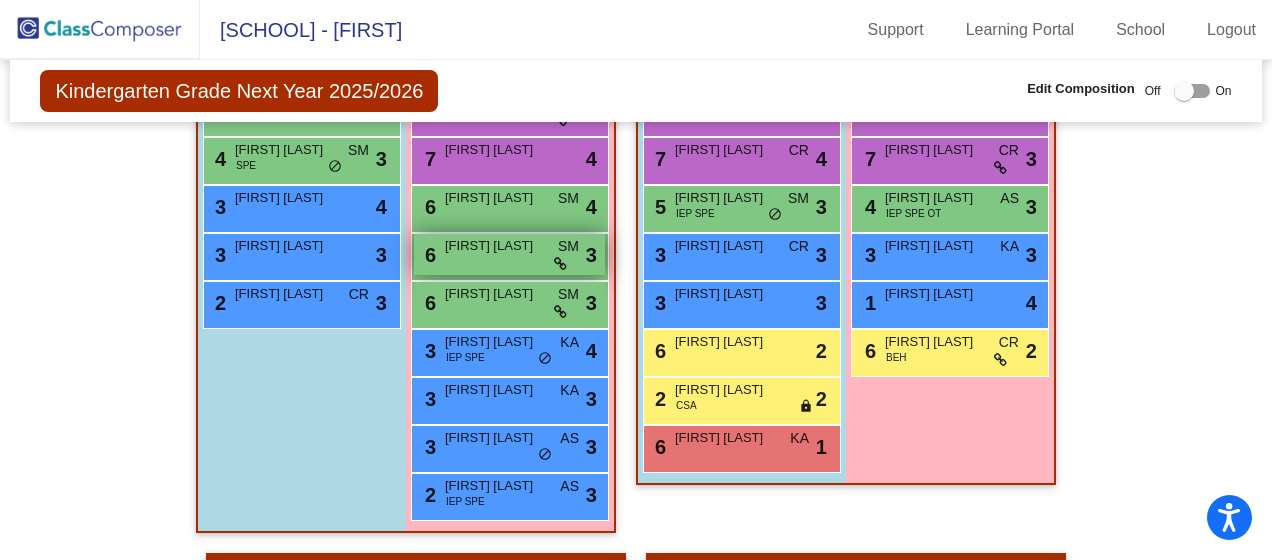 click on "[FIRST] [LAST]" at bounding box center [495, 246] 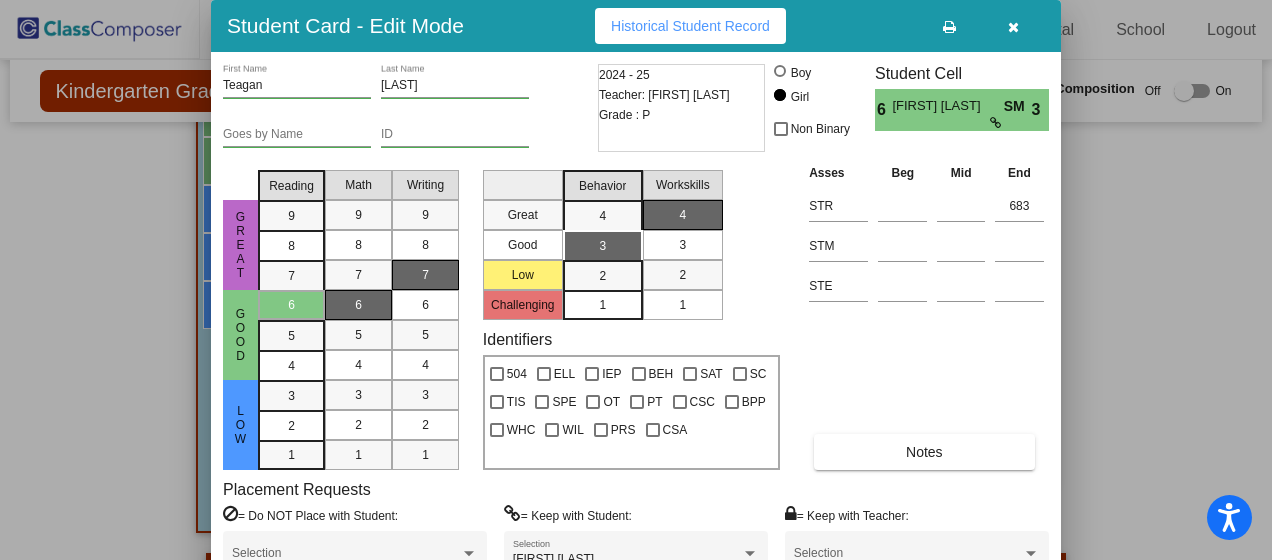 click at bounding box center [636, 280] 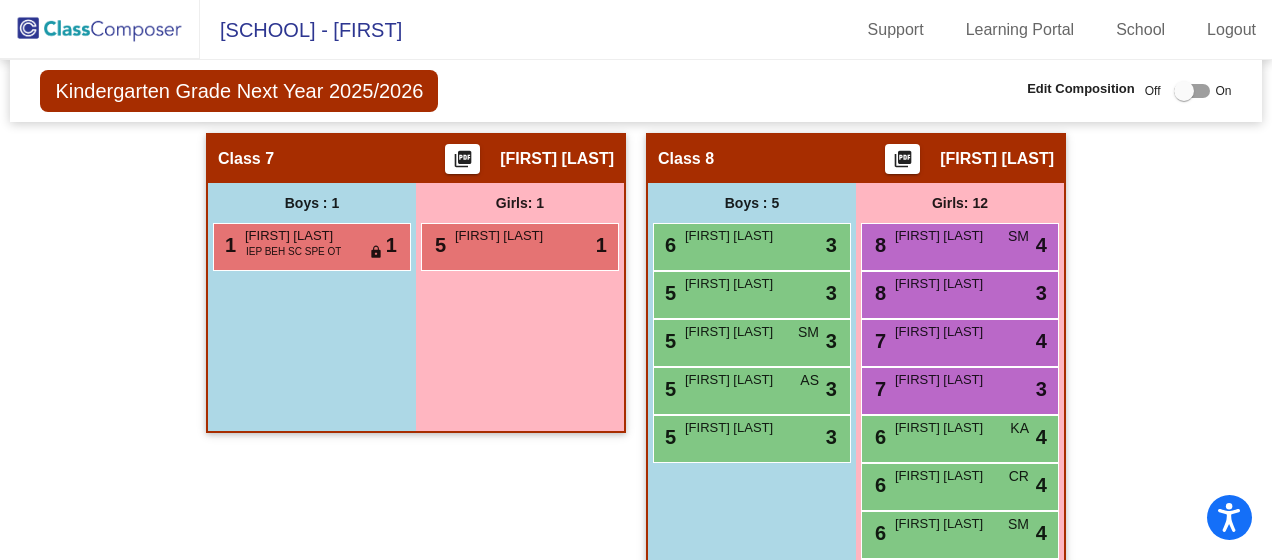 scroll, scrollTop: 2570, scrollLeft: 0, axis: vertical 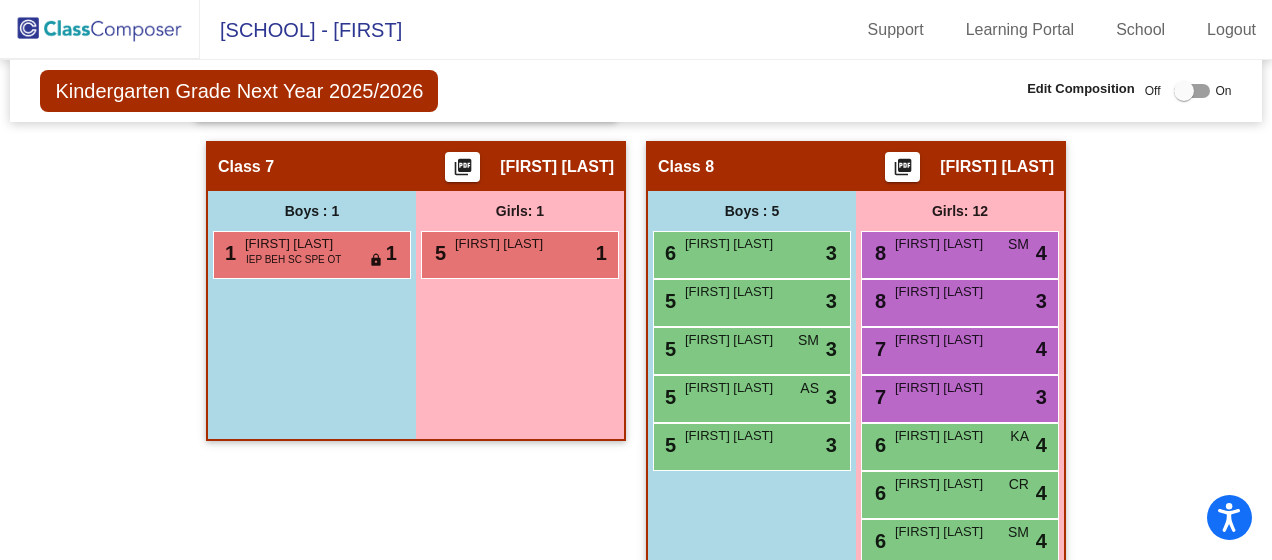 click at bounding box center [1192, 91] 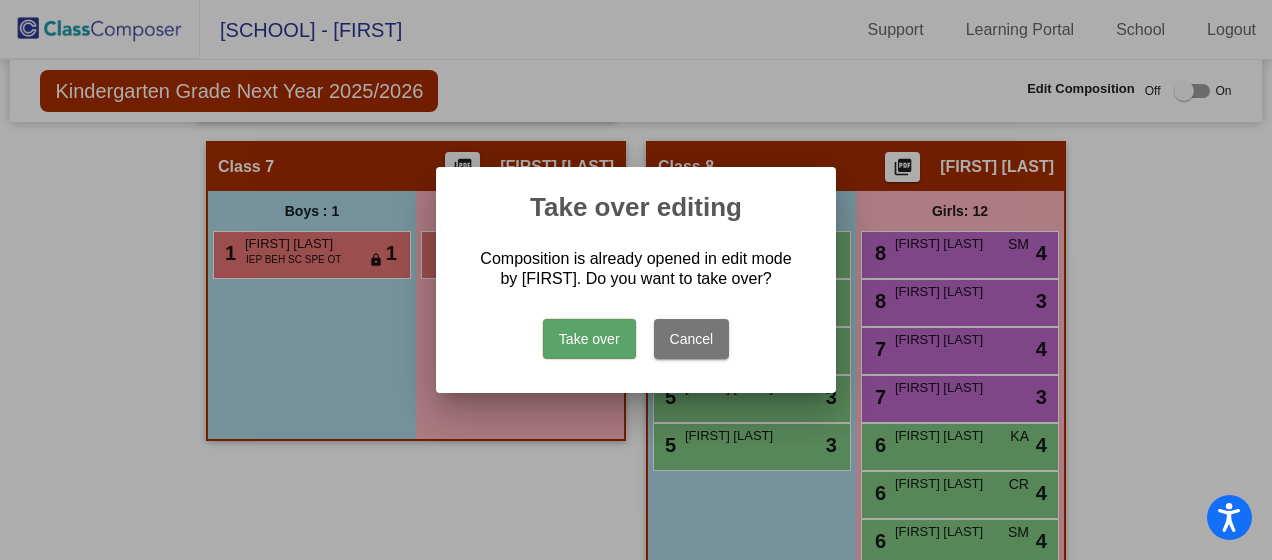 click on "Cancel" at bounding box center (692, 339) 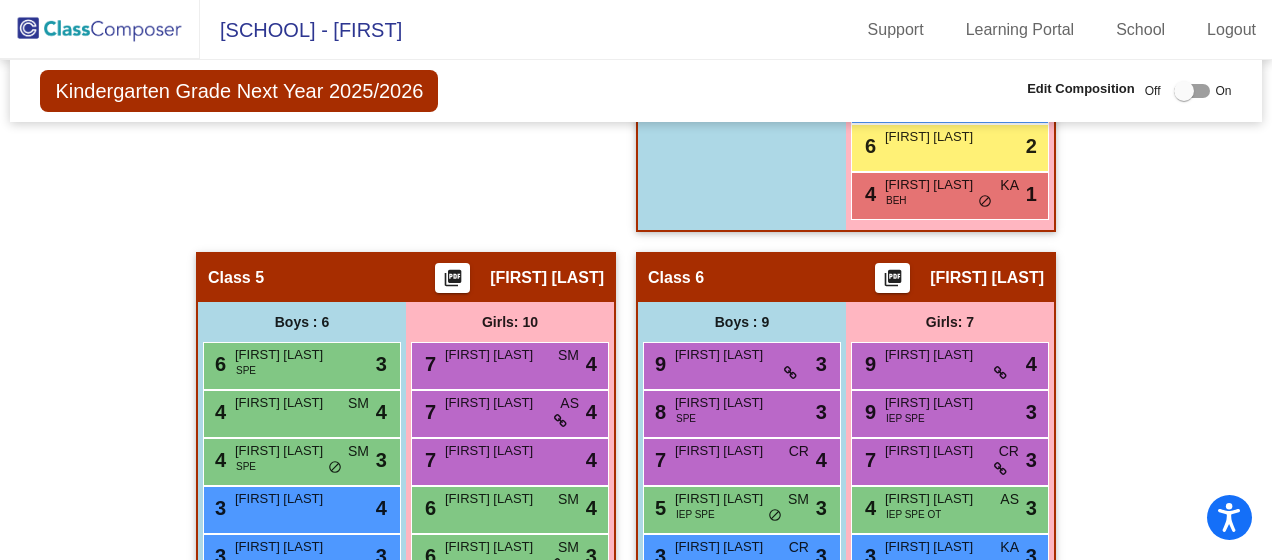 scroll, scrollTop: 1757, scrollLeft: 0, axis: vertical 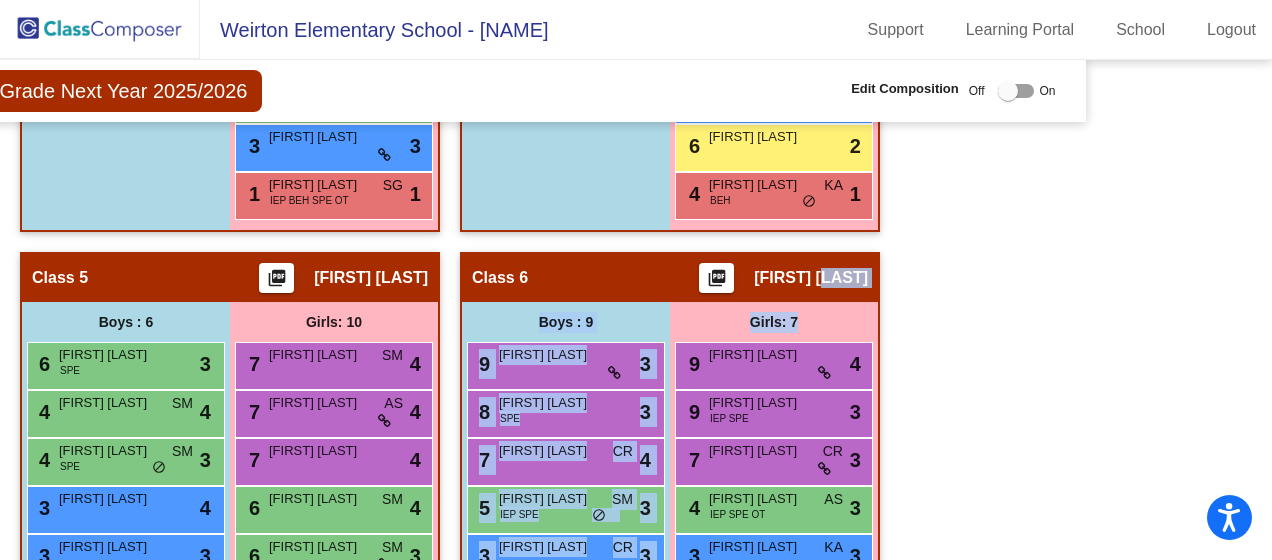 drag, startPoint x: 1261, startPoint y: 332, endPoint x: 1261, endPoint y: 272, distance: 60 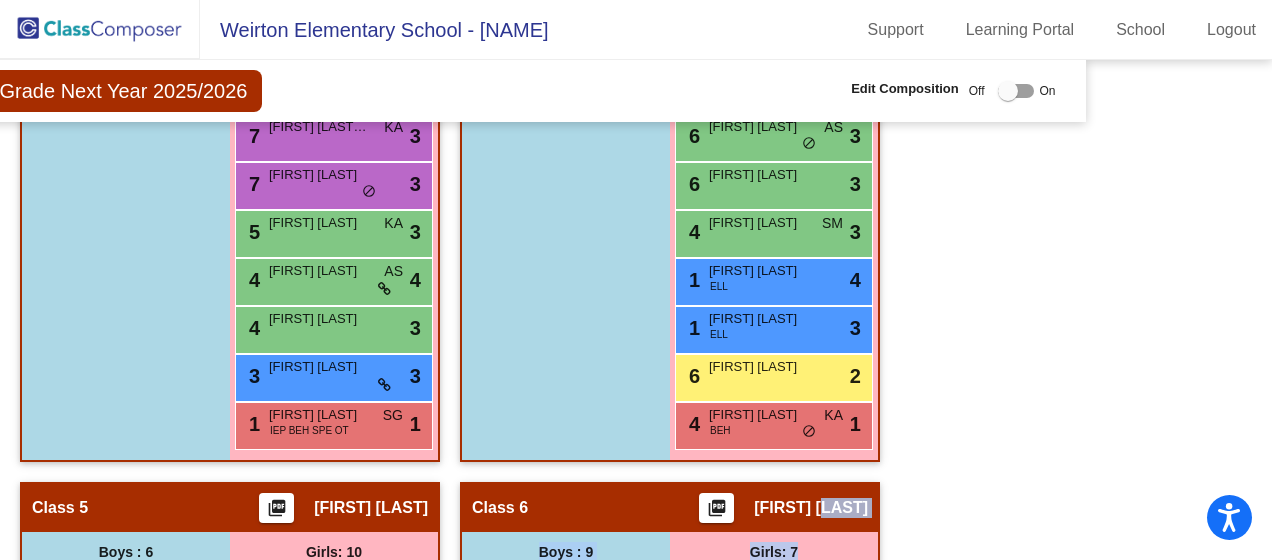 scroll, scrollTop: 1588, scrollLeft: 176, axis: both 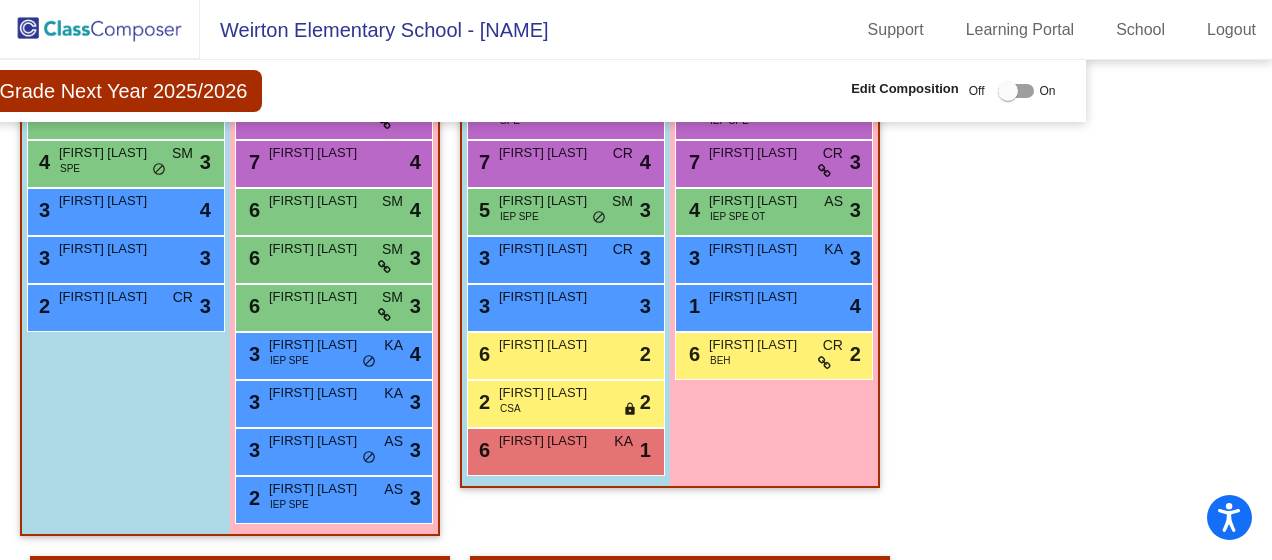 click on "Girls: 7 9 Harper Van Fossan lock do_not_disturb_alt 4 9 Gianna King IEP SPE lock do_not_disturb_alt 3 7 Aislinn Ford CR lock do_not_disturb_alt 3 4 Harper Manypenny IEP SPE OT AS lock do_not_disturb_alt 3 3 Savannah Potocnik KA lock do_not_disturb_alt 3 1 Ju'Laya Kirby lock do_not_disturb_alt 4 6 Luna Jones BEH CR lock do_not_disturb_alt 2" at bounding box center [0, 0] 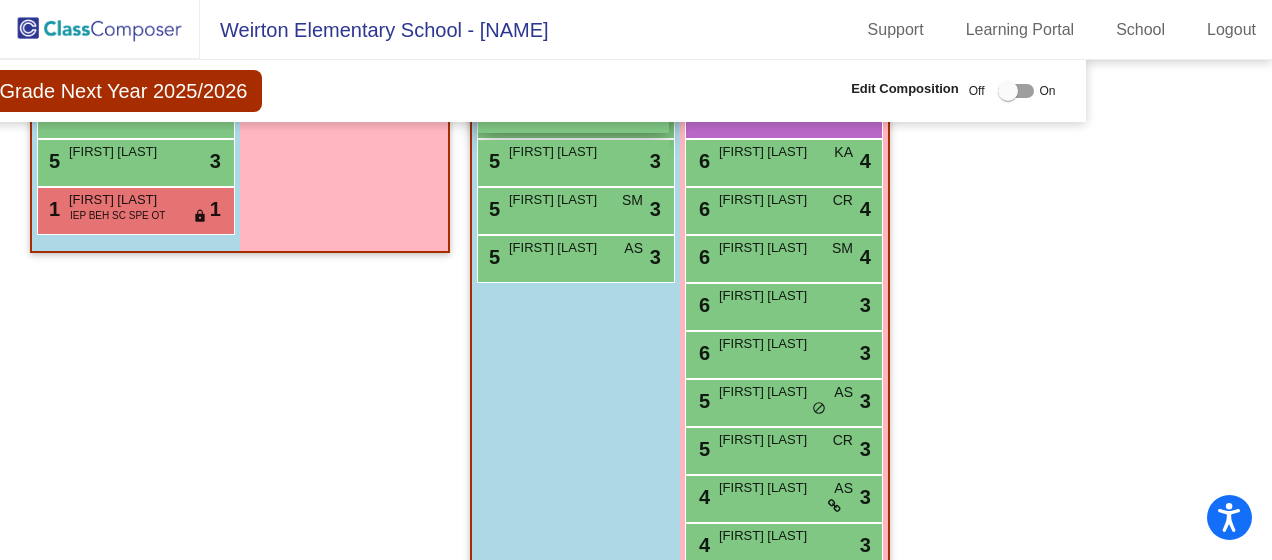 scroll, scrollTop: 2761, scrollLeft: 176, axis: both 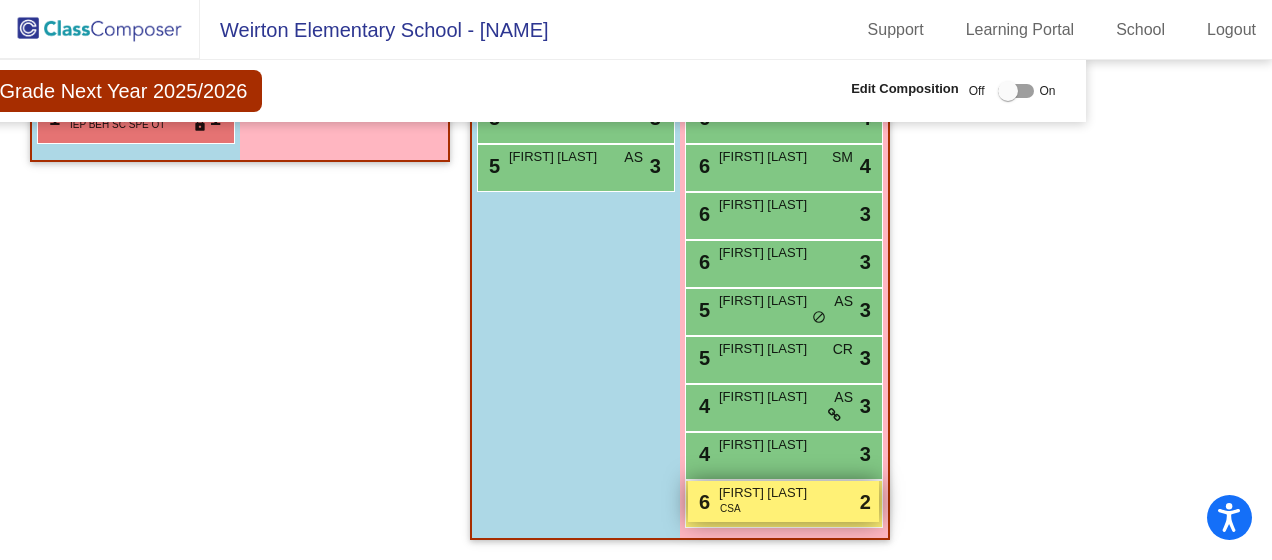 click on "[FIRST] [LAST]" at bounding box center [769, 493] 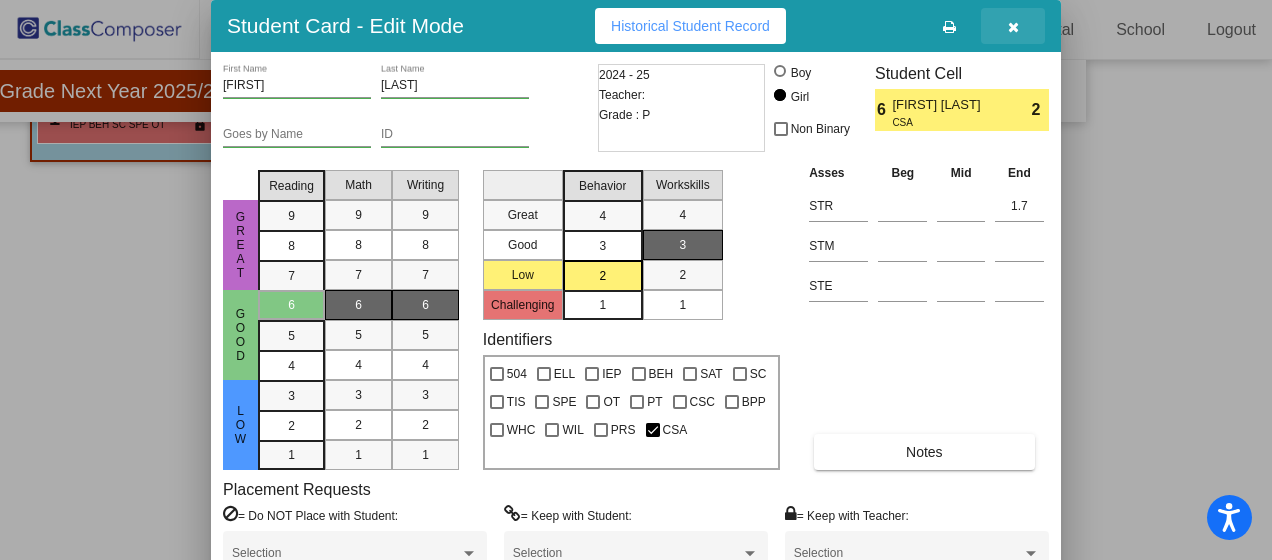 click at bounding box center (1013, 27) 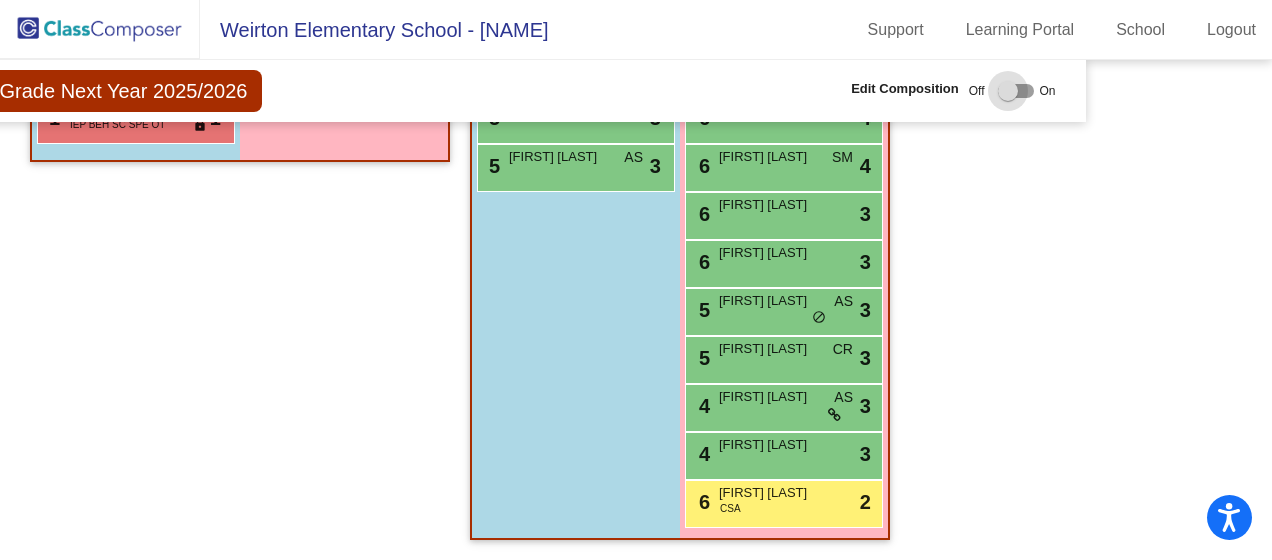 click at bounding box center [1016, 91] 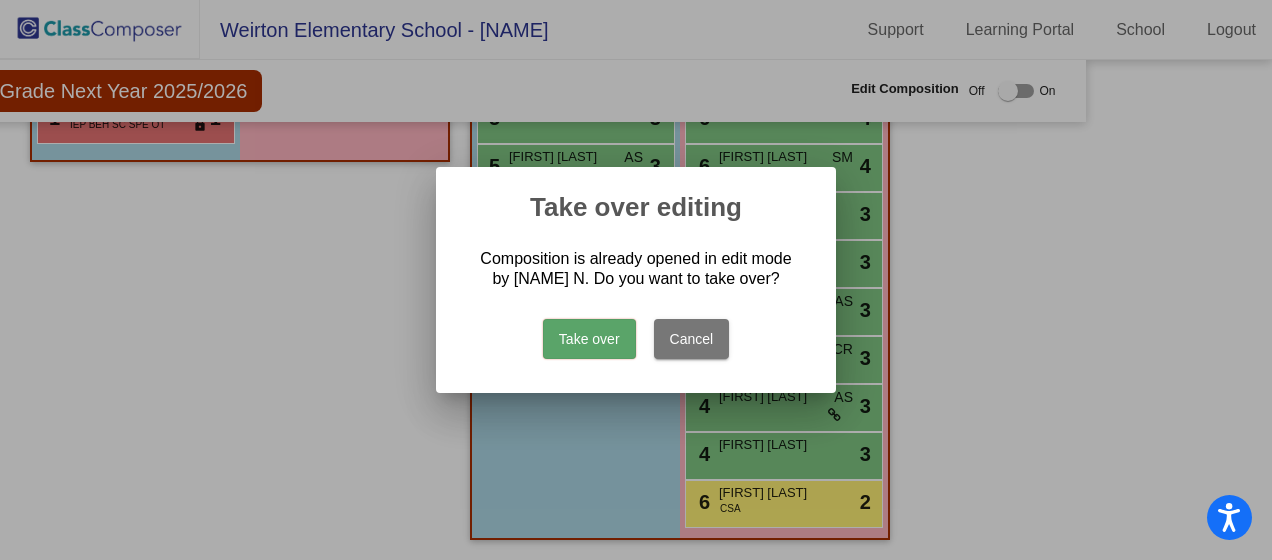 click on "Take over" at bounding box center [589, 339] 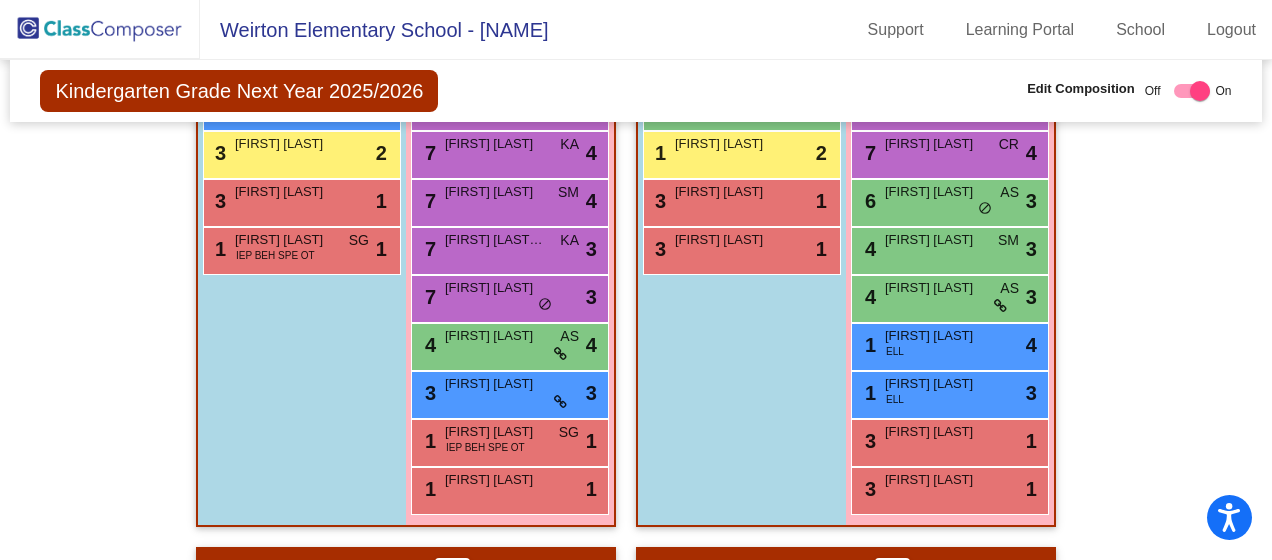 scroll, scrollTop: 1318, scrollLeft: 0, axis: vertical 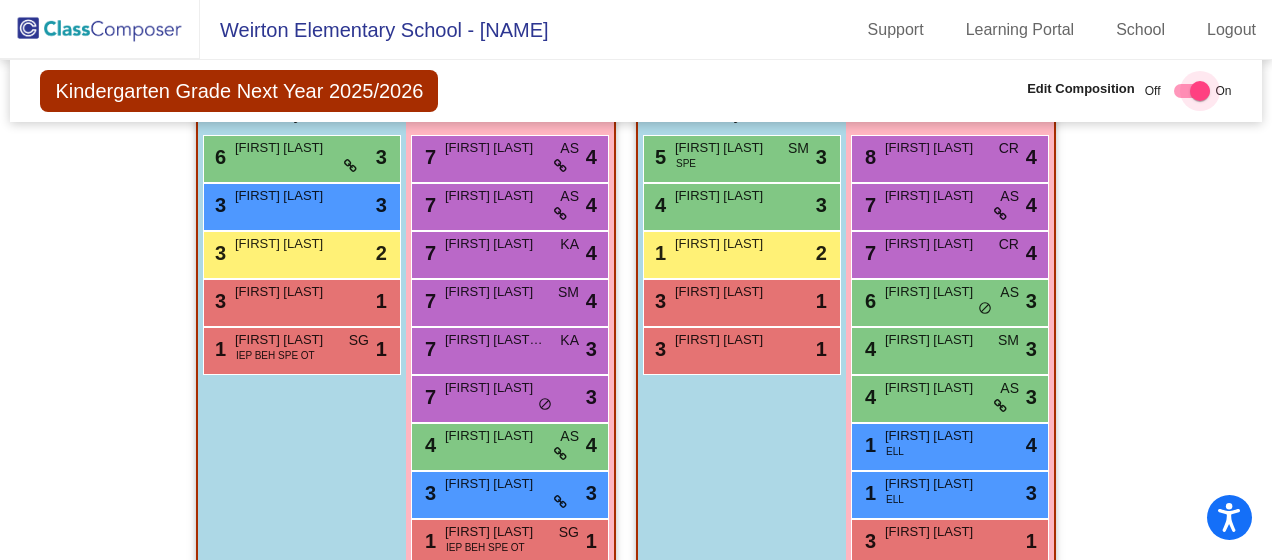 click at bounding box center [1192, 91] 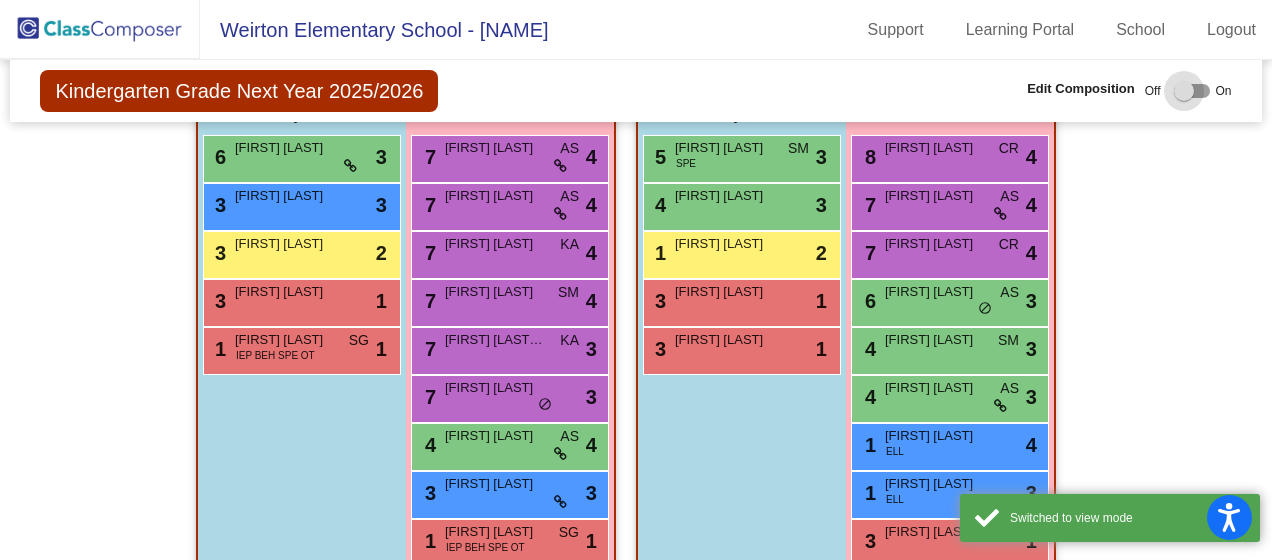 click at bounding box center (1192, 91) 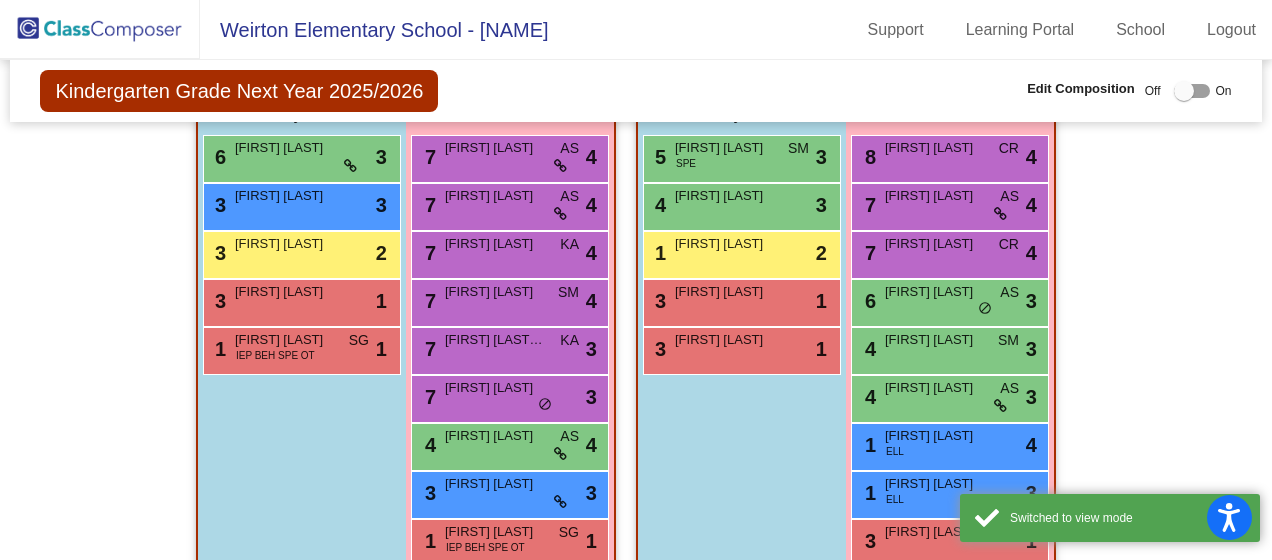 checkbox on "true" 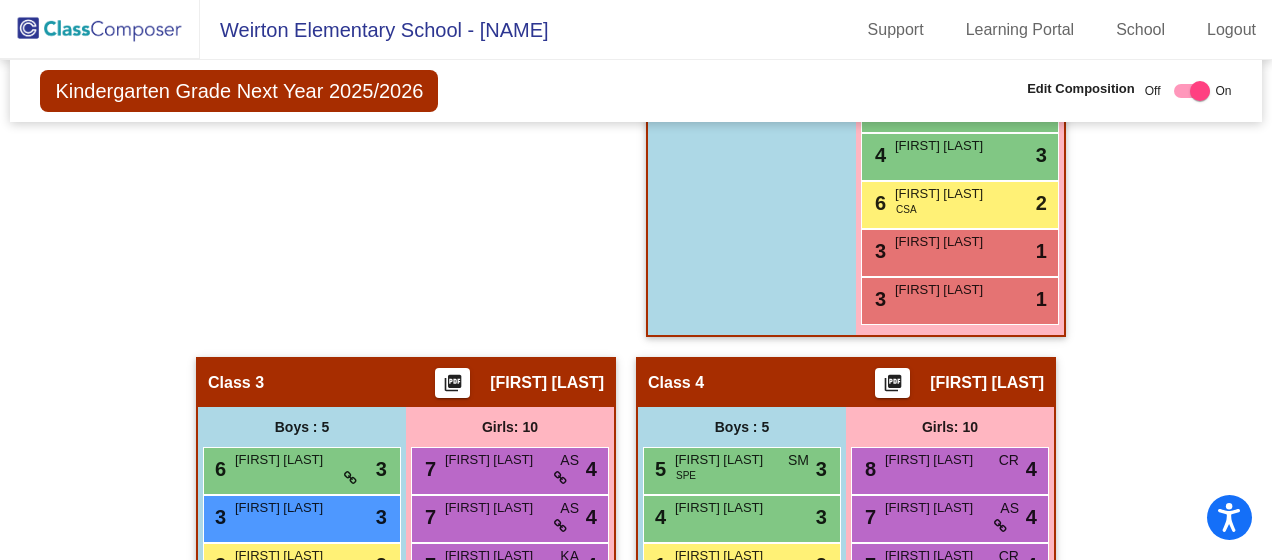 scroll, scrollTop: 1036, scrollLeft: 0, axis: vertical 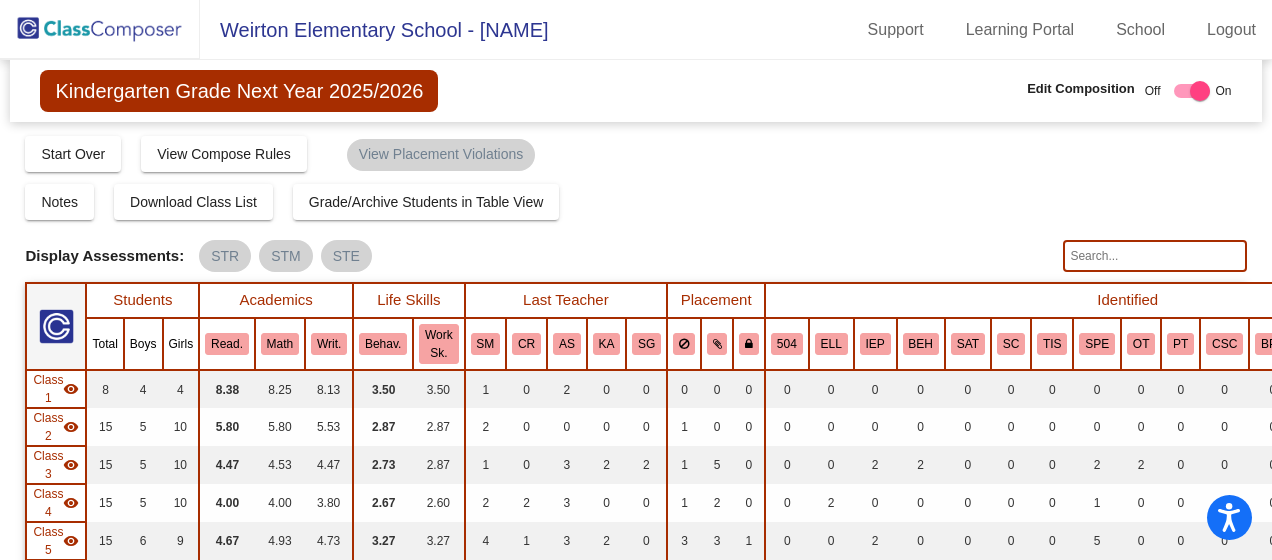 click on "visibility" 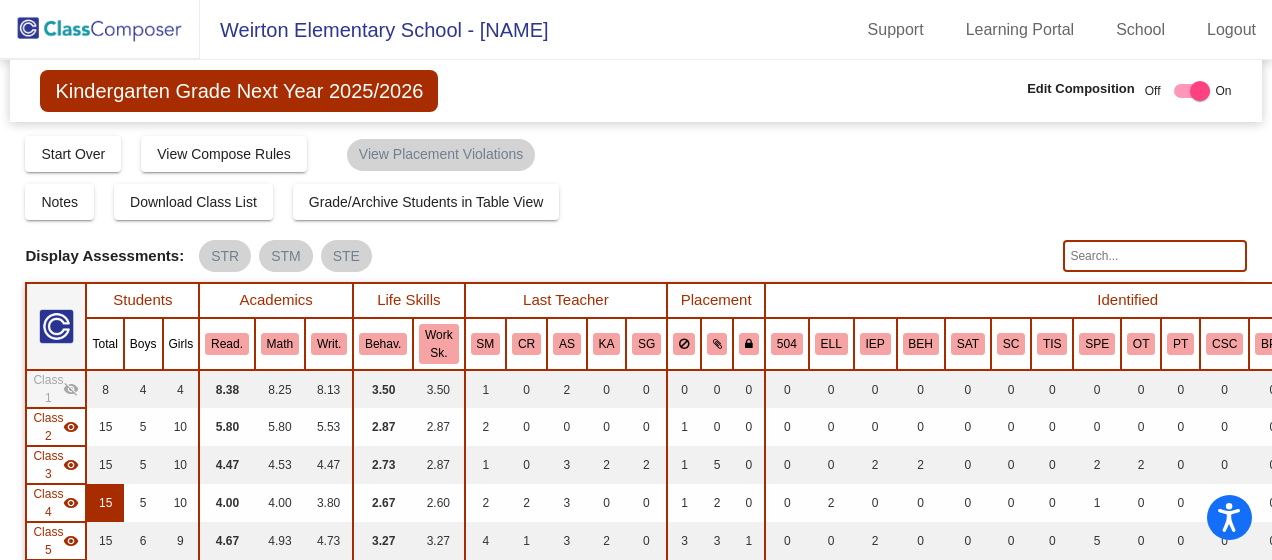 scroll, scrollTop: 100, scrollLeft: 0, axis: vertical 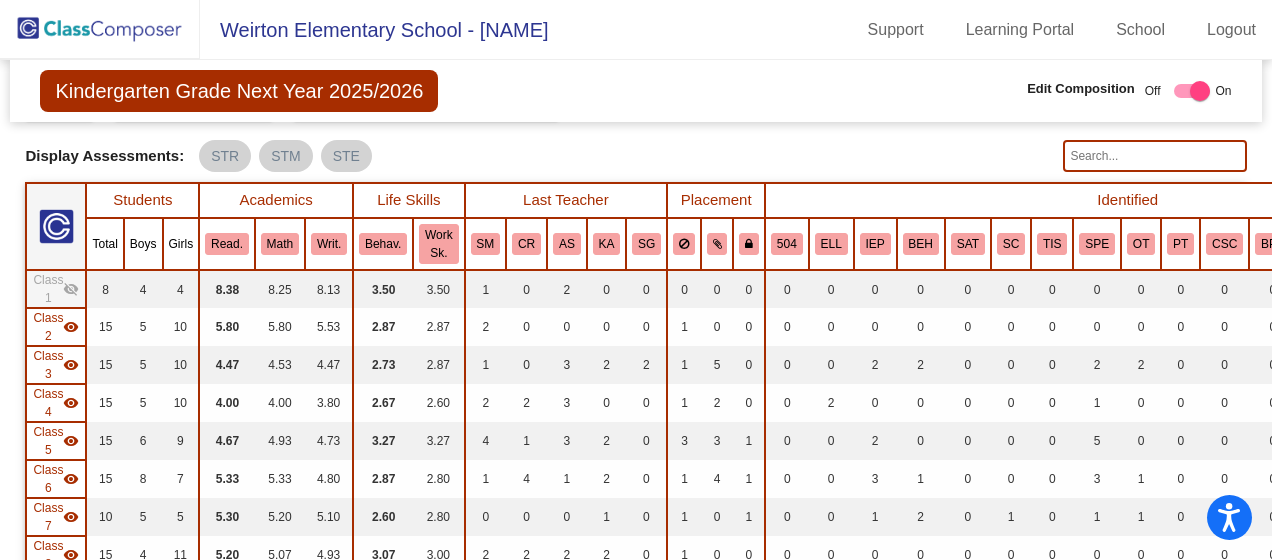 click on "Class 3  visibility" 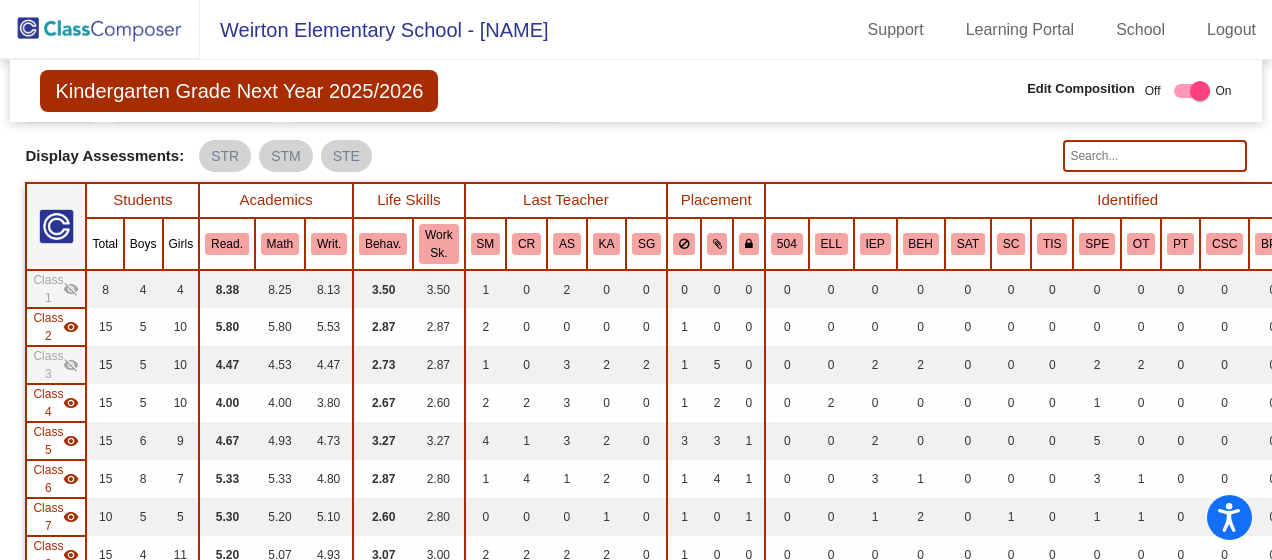 click on "visibility" 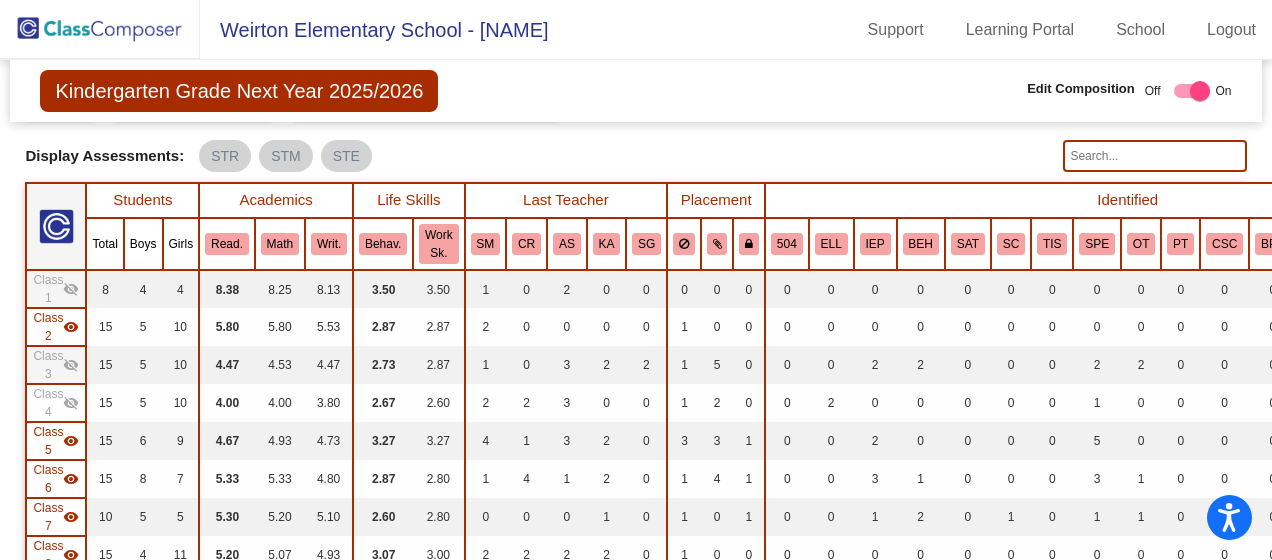 click on "visibility" 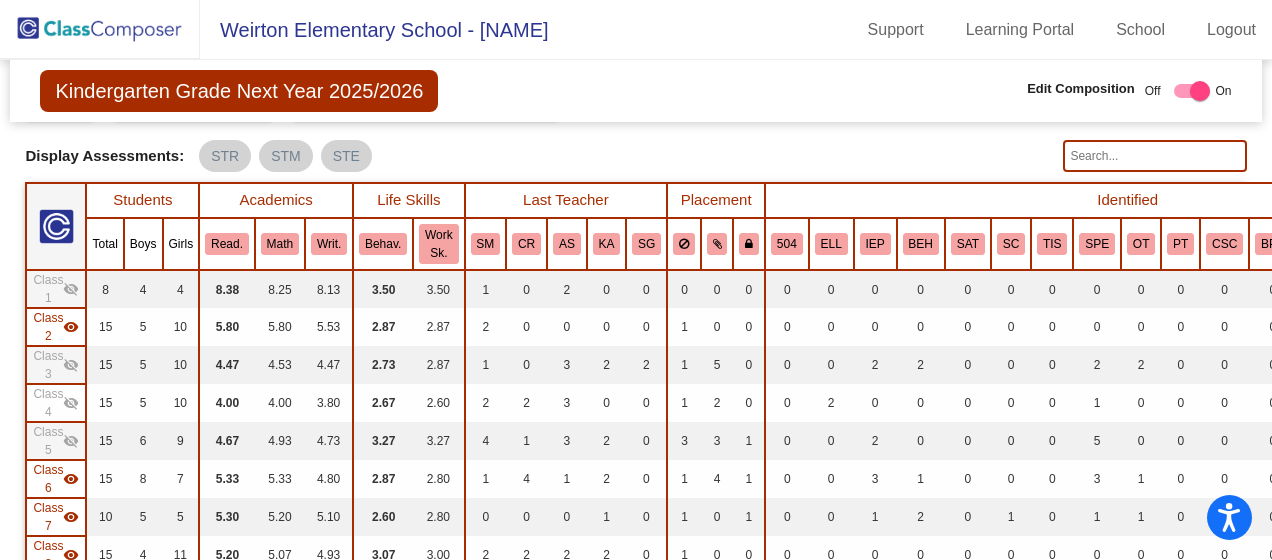 click on "visibility" 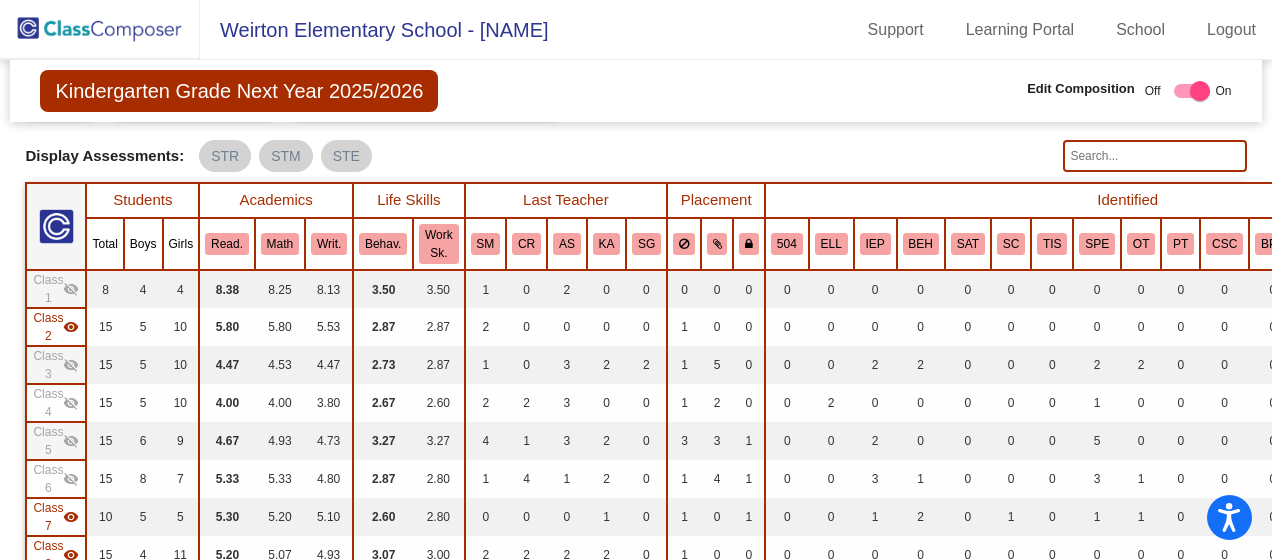 scroll, scrollTop: 200, scrollLeft: 0, axis: vertical 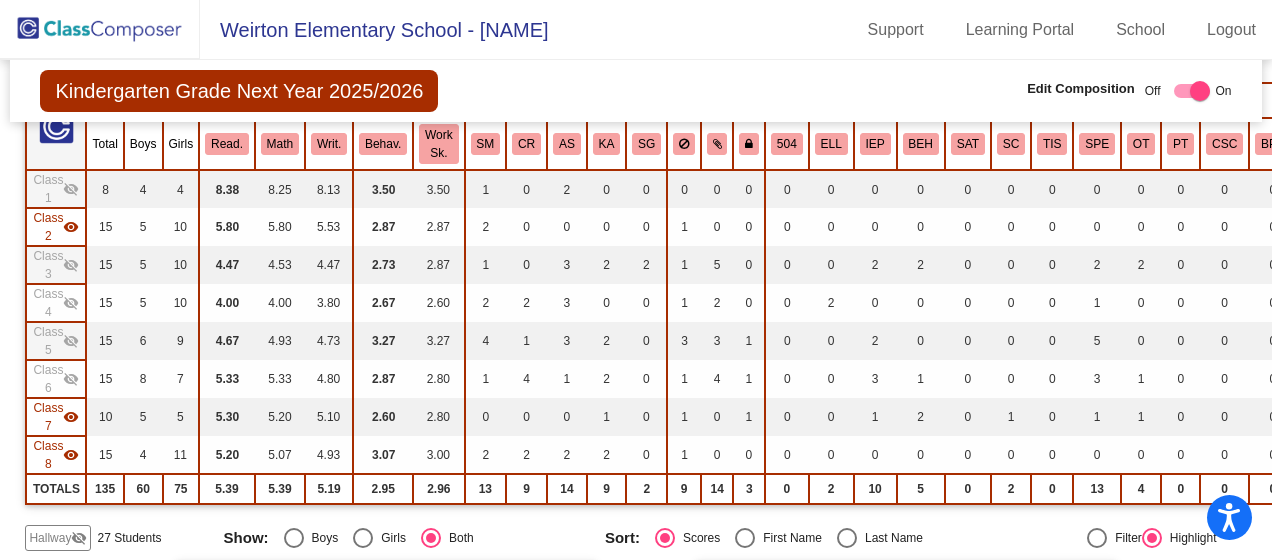 click on "visibility" 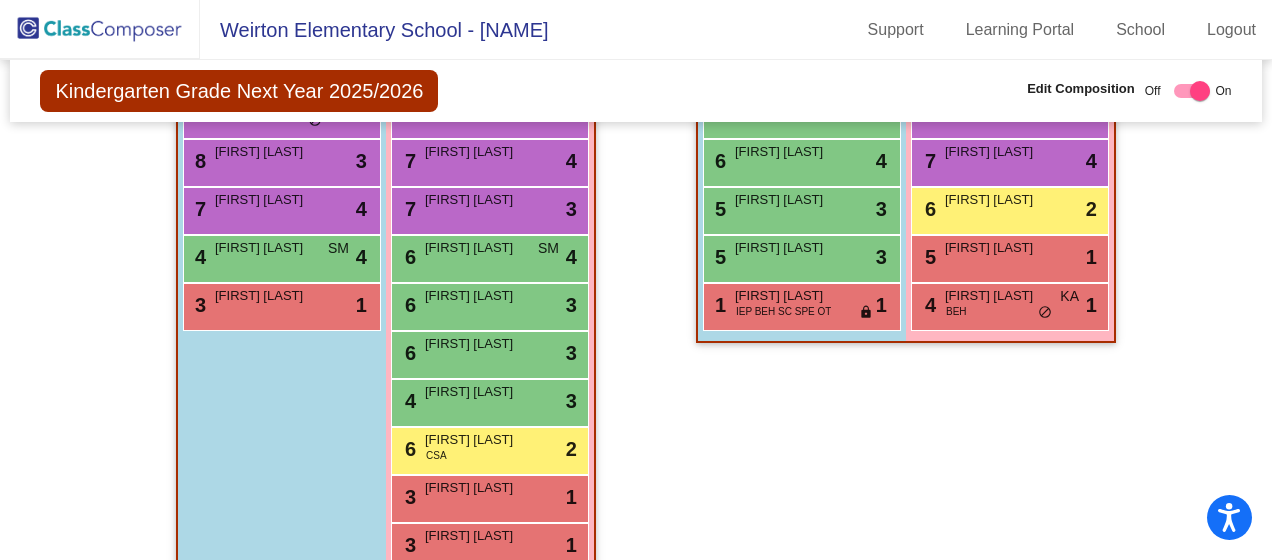 scroll, scrollTop: 758, scrollLeft: 0, axis: vertical 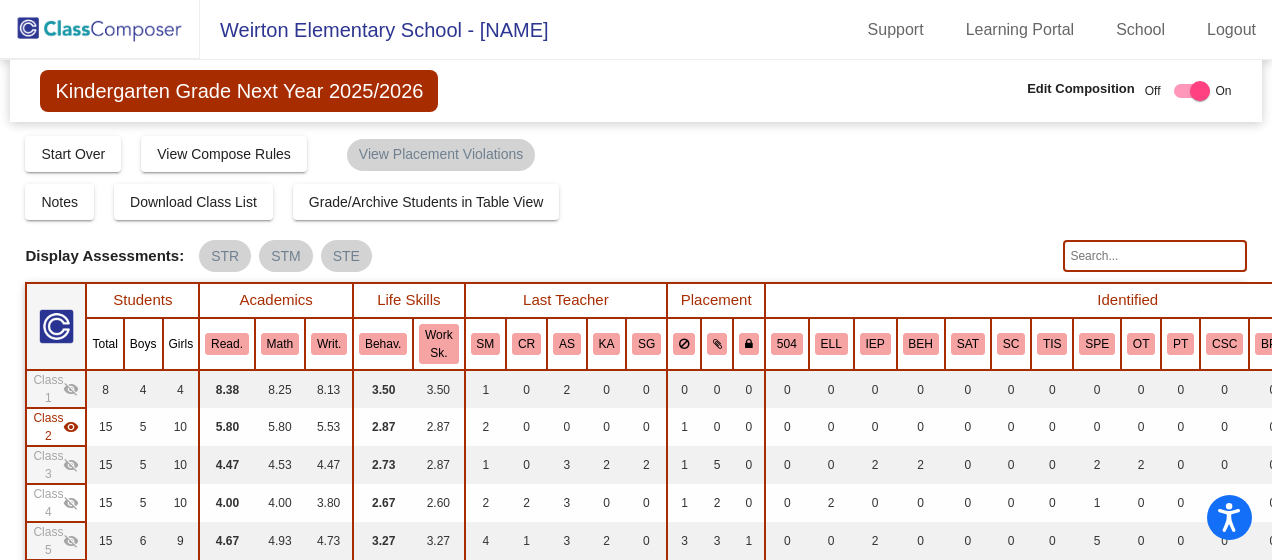 click on "visibility" 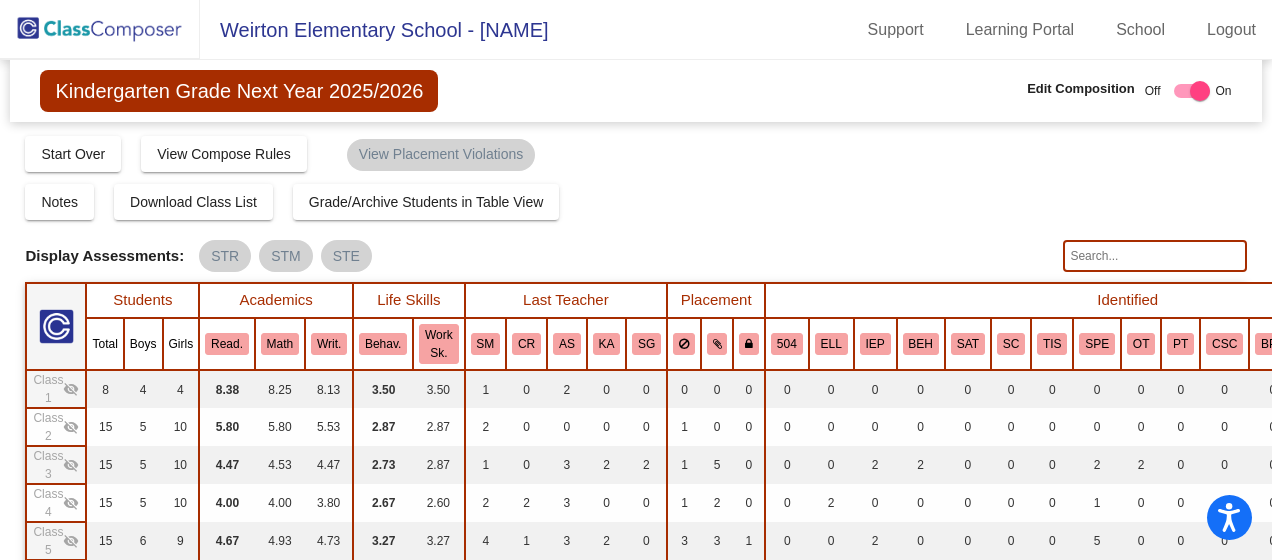 drag, startPoint x: 72, startPoint y: 424, endPoint x: 64, endPoint y: 417, distance: 10.630146 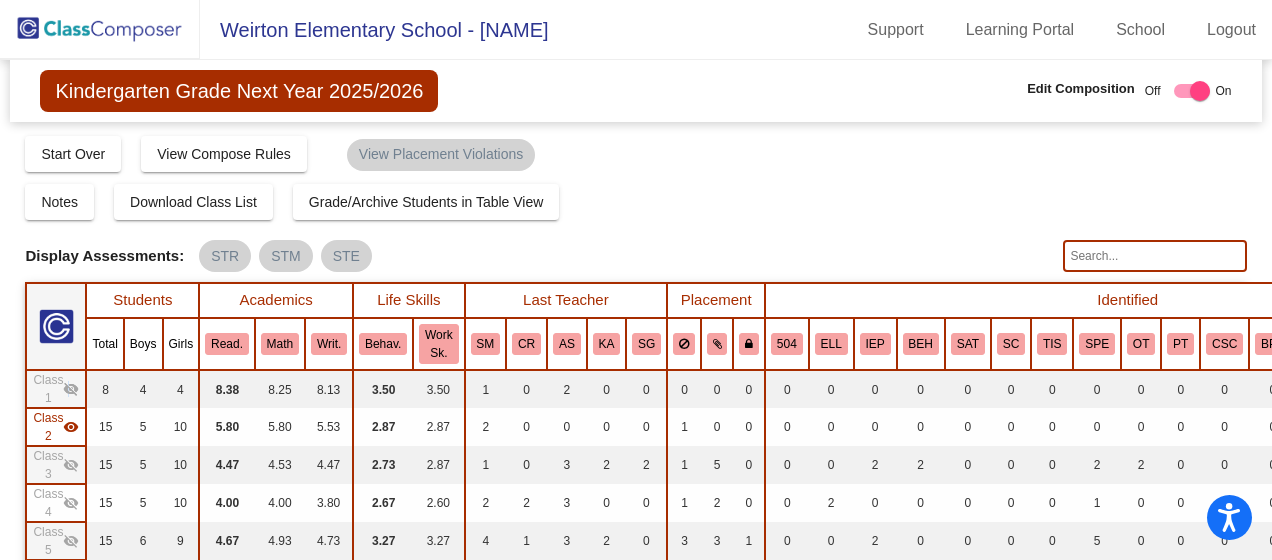 click on "visibility_off" 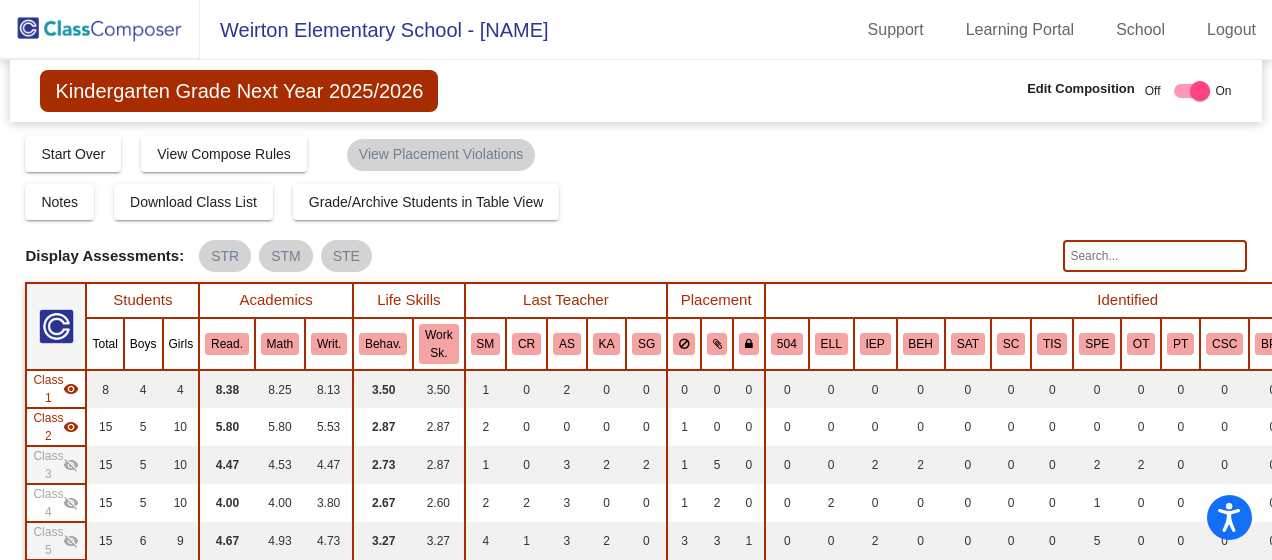 click on "visibility_off" 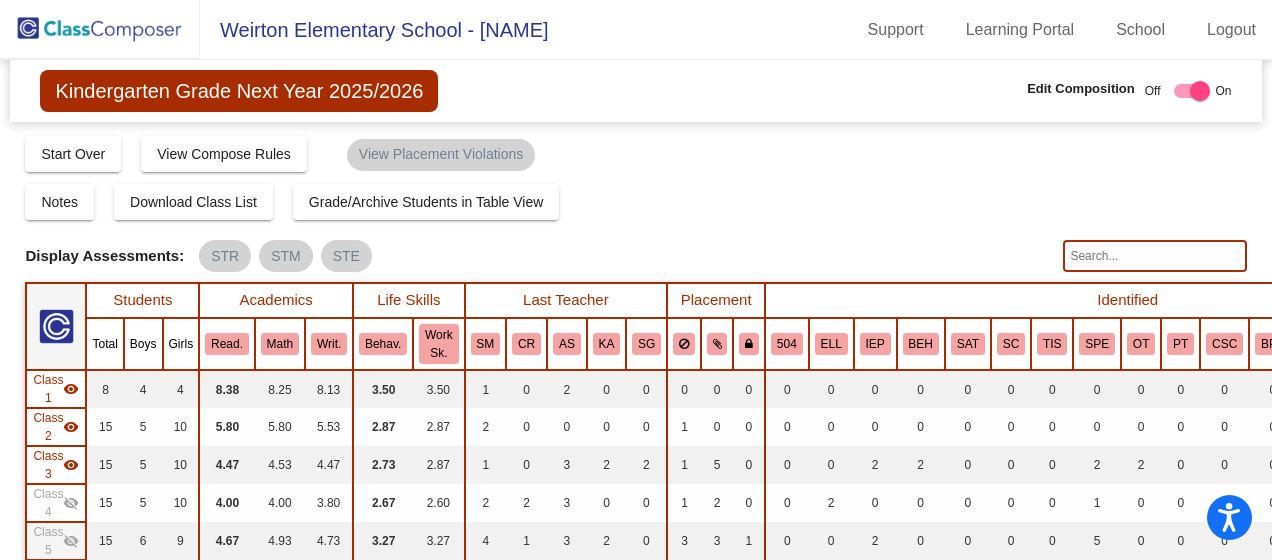 click on "visibility_off" 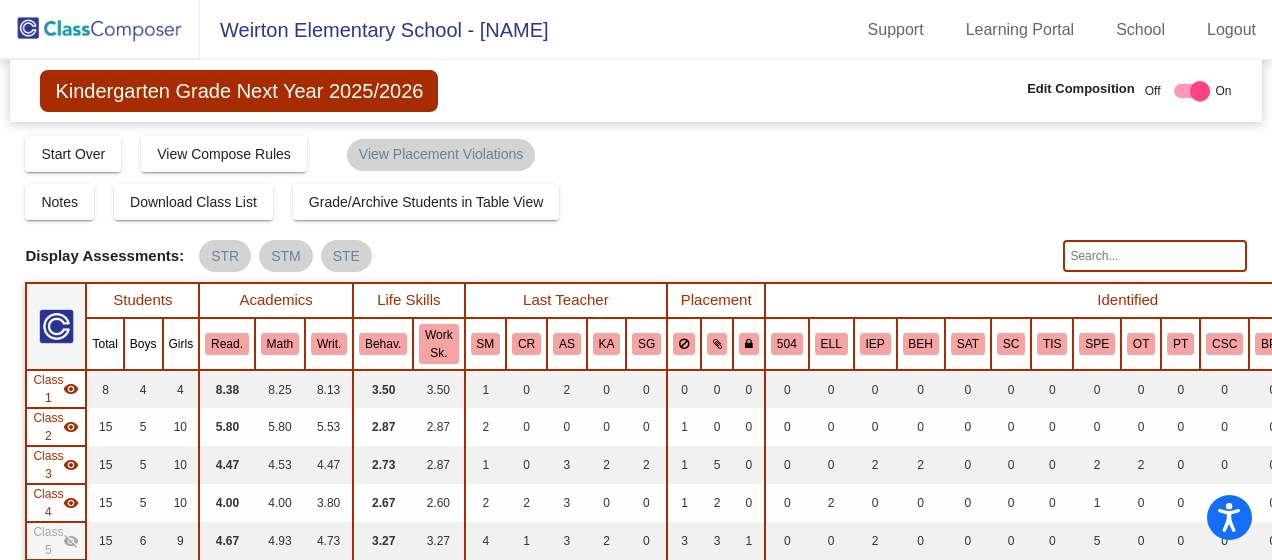scroll, scrollTop: 100, scrollLeft: 0, axis: vertical 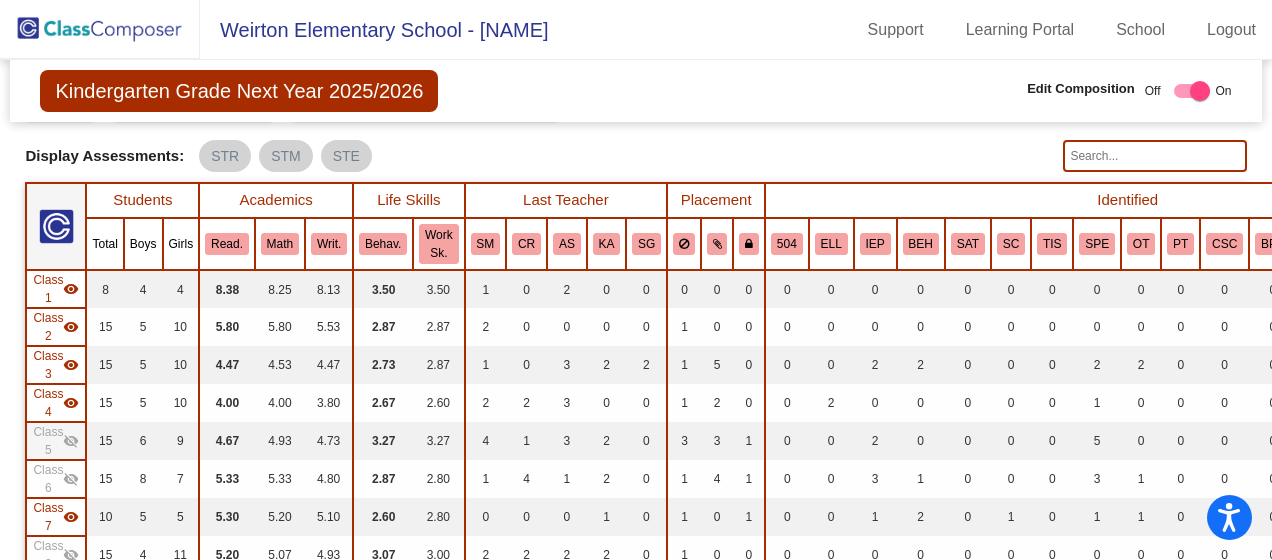 click on "visibility_off" 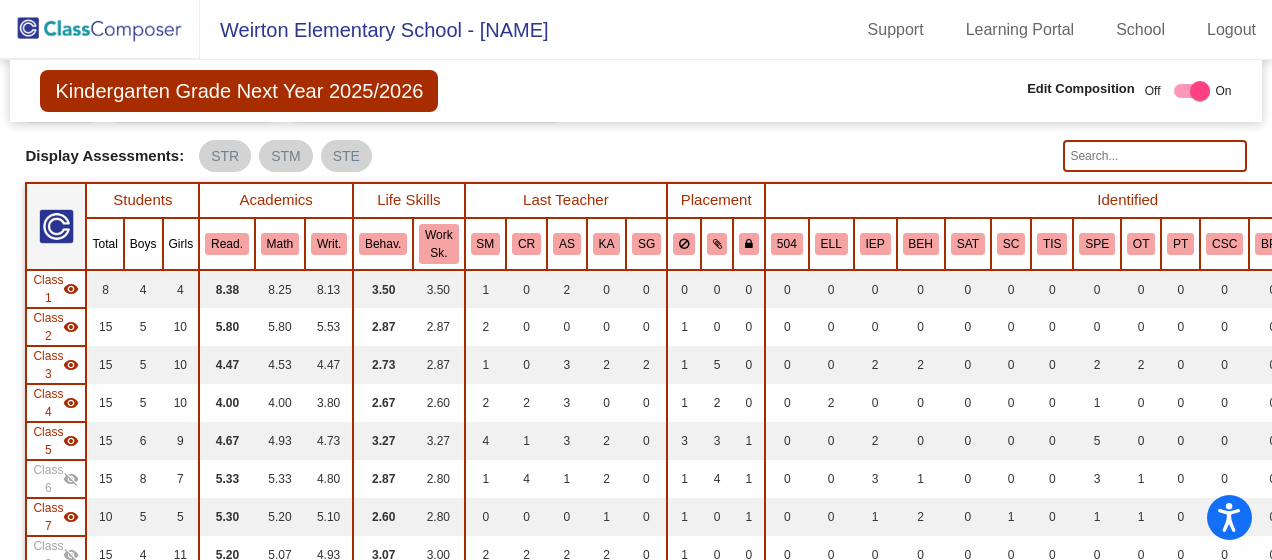 click on "visibility_off" 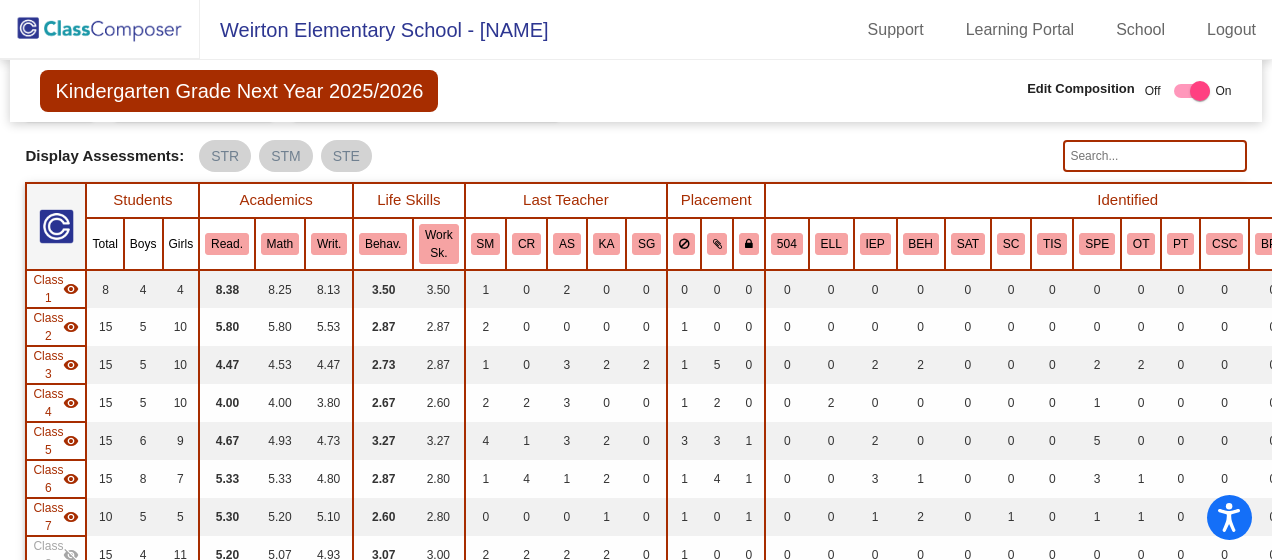 scroll, scrollTop: 400, scrollLeft: 0, axis: vertical 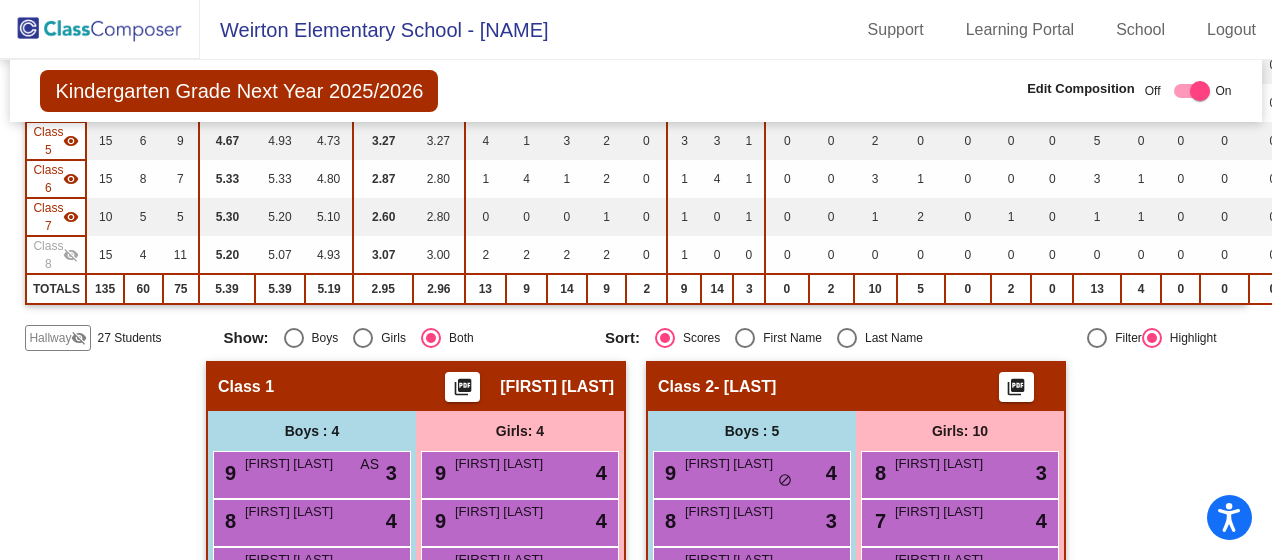 click on "visibility_off" 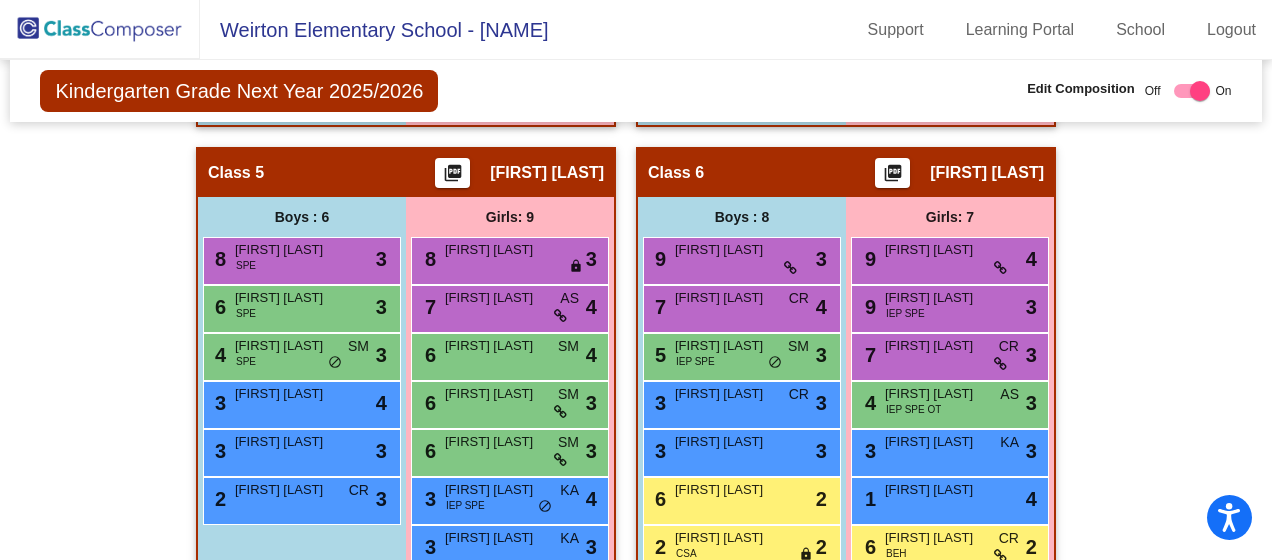 scroll, scrollTop: 1894, scrollLeft: 0, axis: vertical 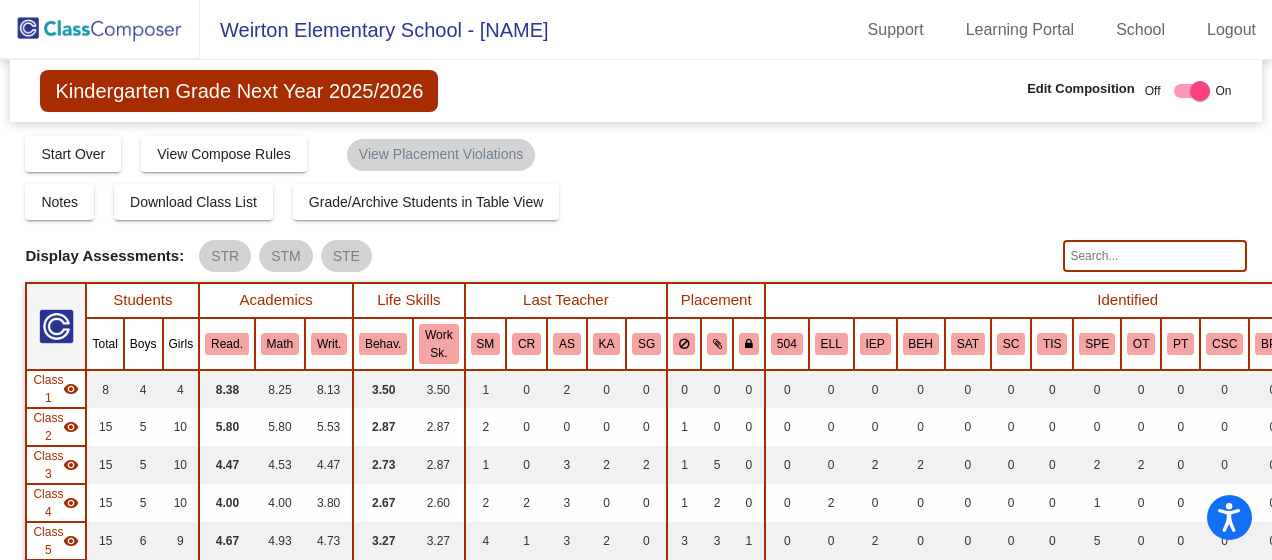 click on "visibility" 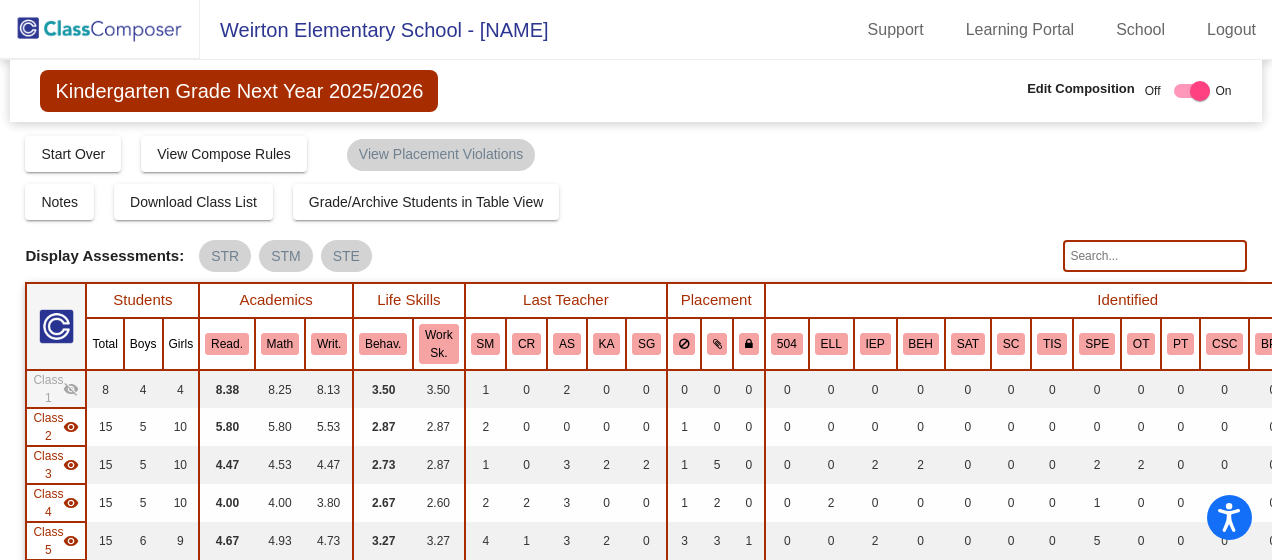 click on "visibility" 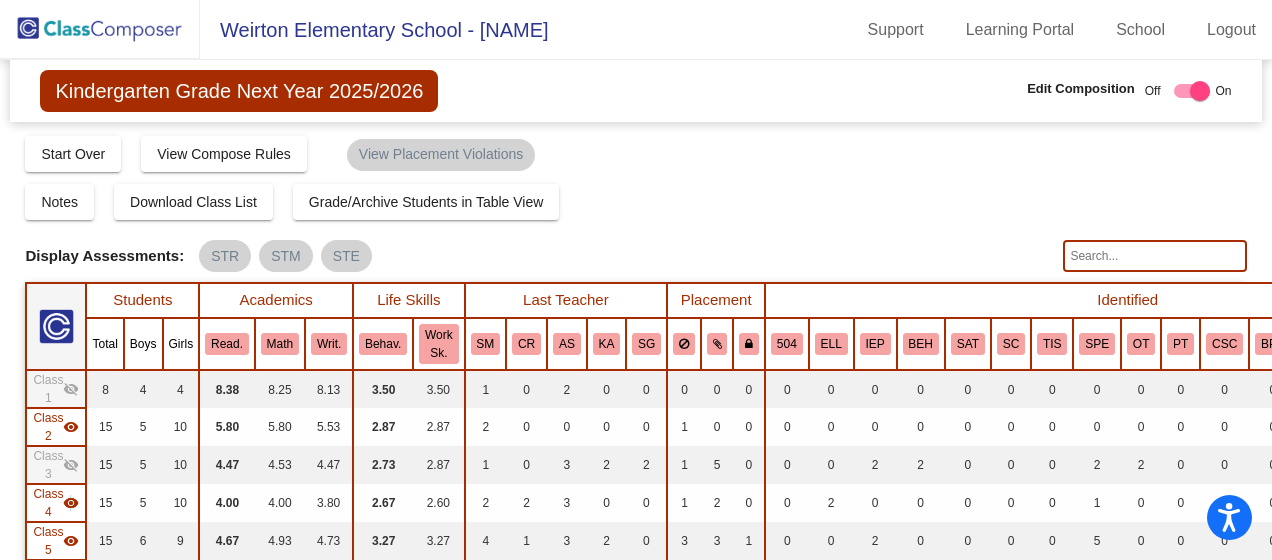 click on "visibility" 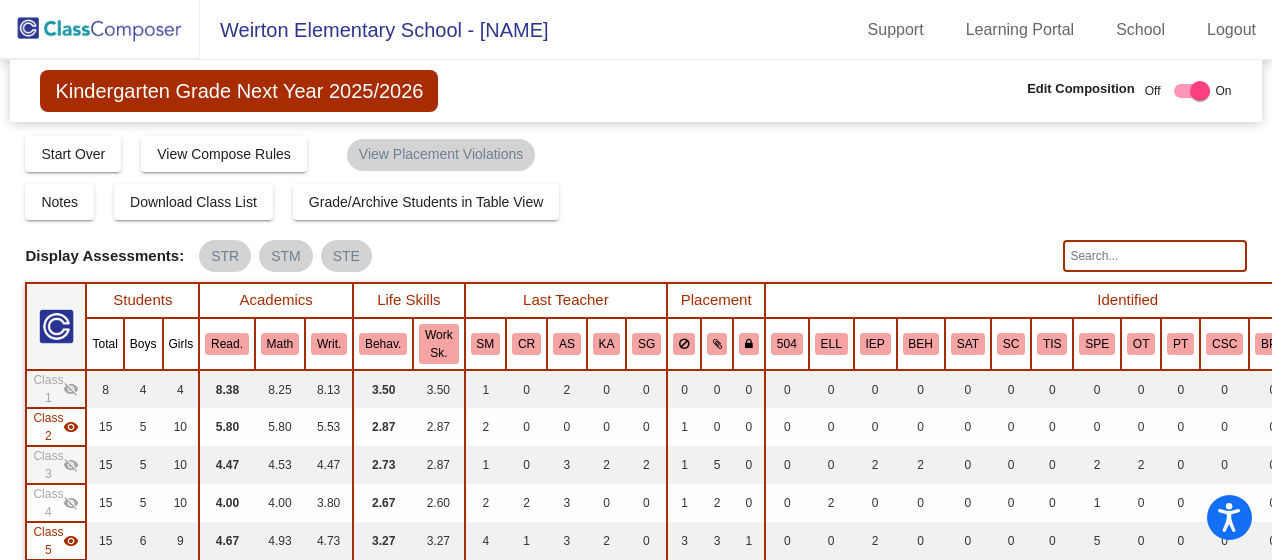 click on "visibility" 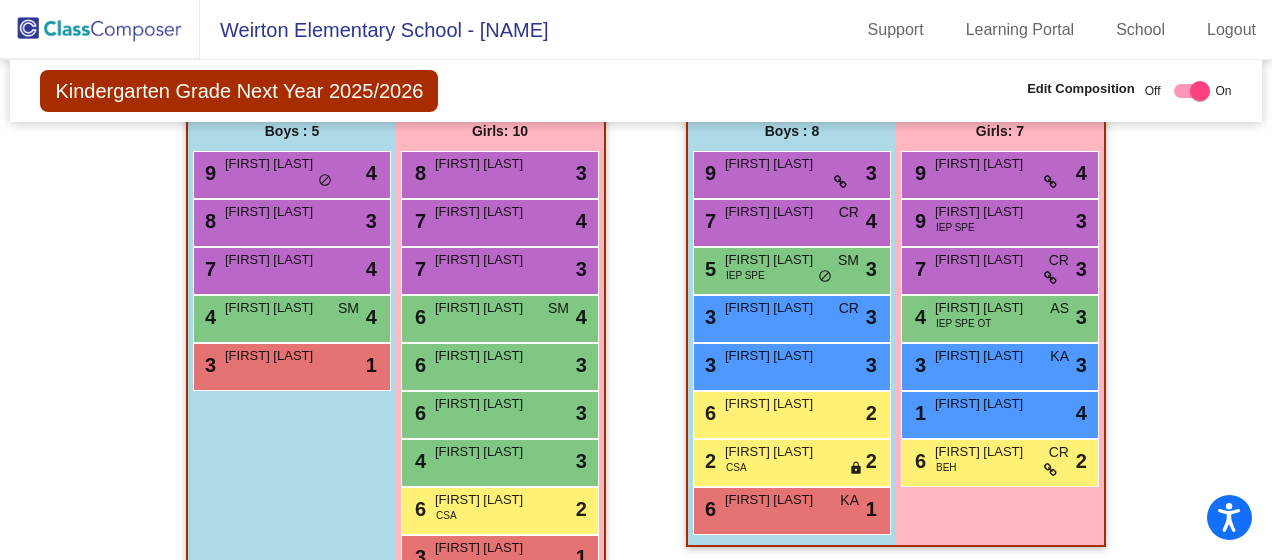 scroll, scrollTop: 300, scrollLeft: 0, axis: vertical 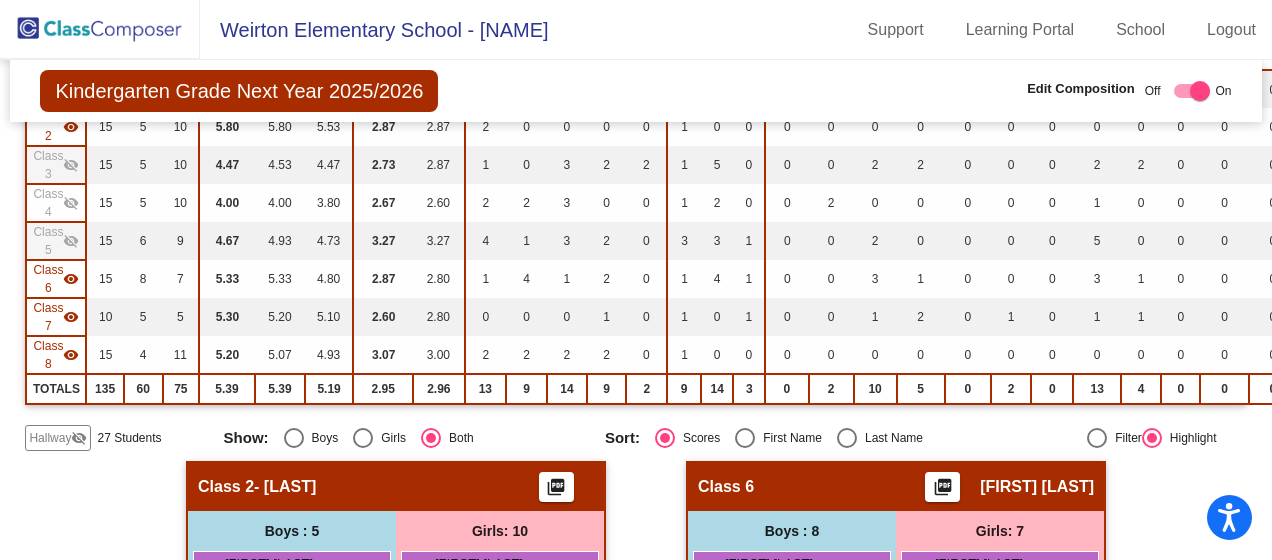 click on "visibility" 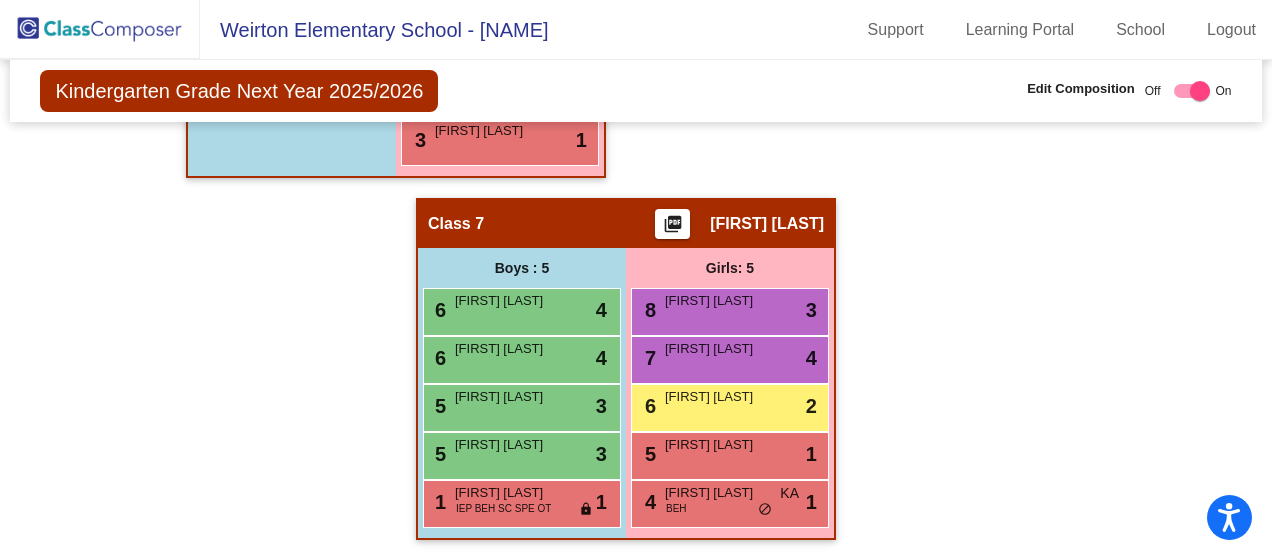scroll, scrollTop: 273, scrollLeft: 0, axis: vertical 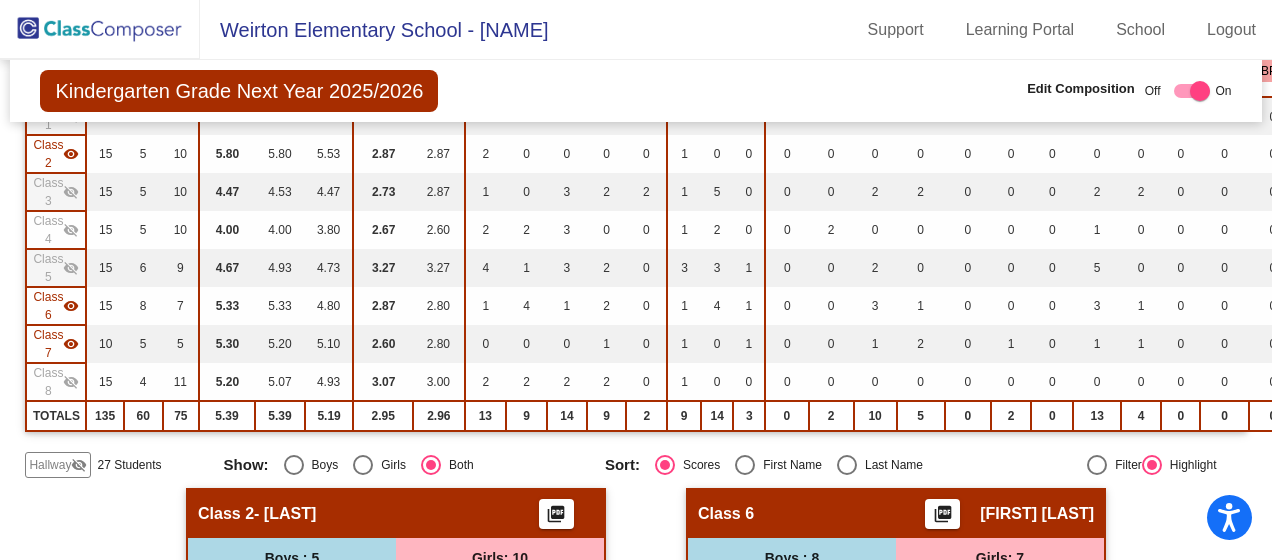 click on "visibility" 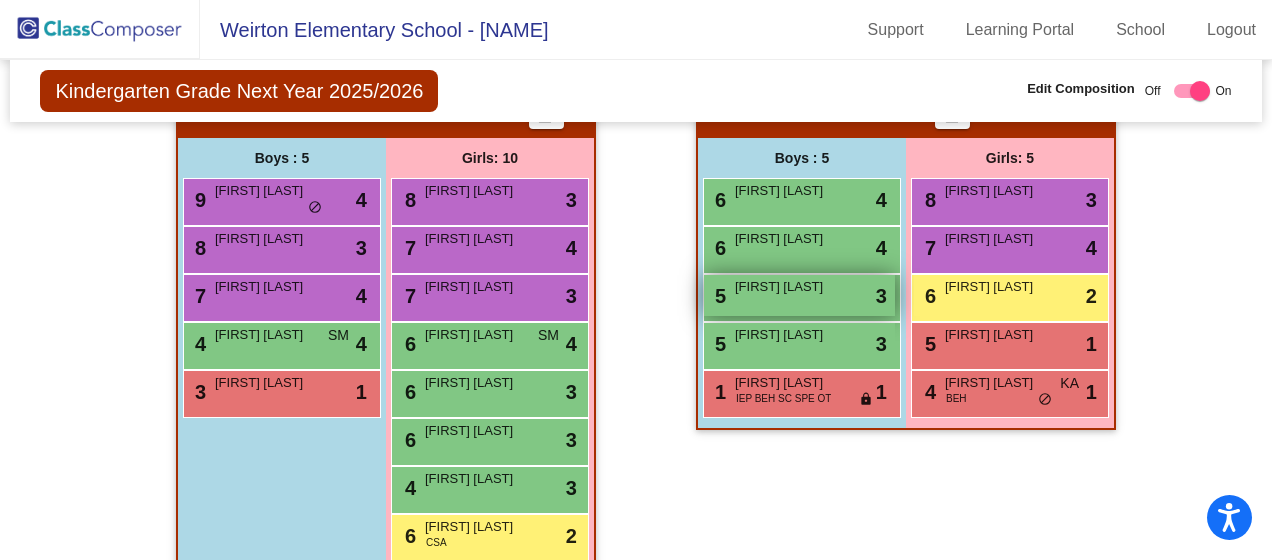 scroll, scrollTop: 773, scrollLeft: 0, axis: vertical 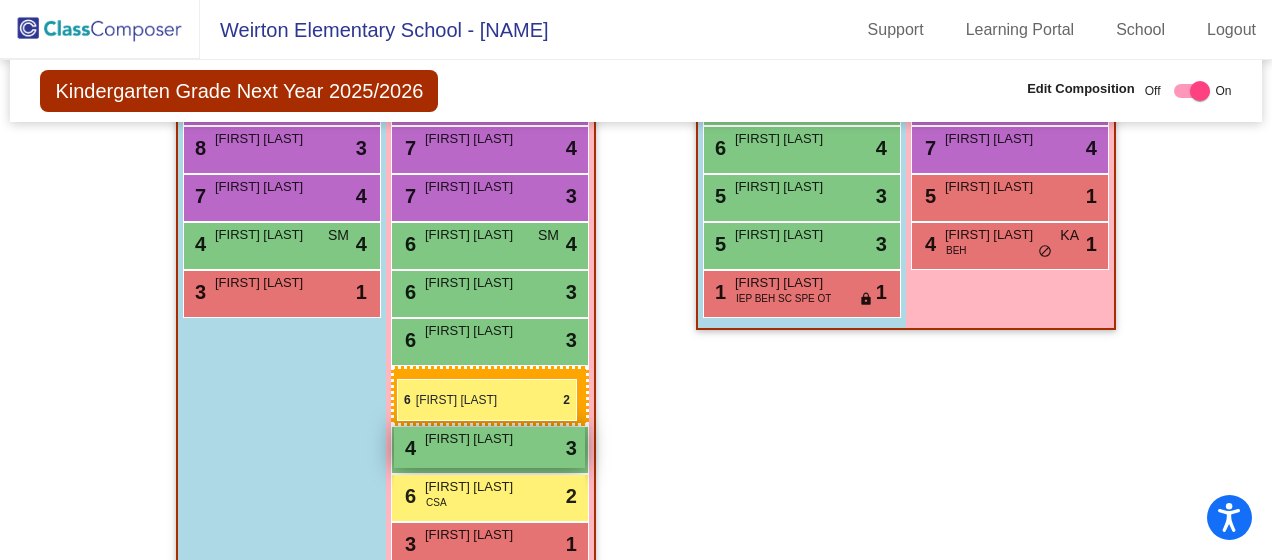drag, startPoint x: 981, startPoint y: 185, endPoint x: 397, endPoint y: 379, distance: 615.3796 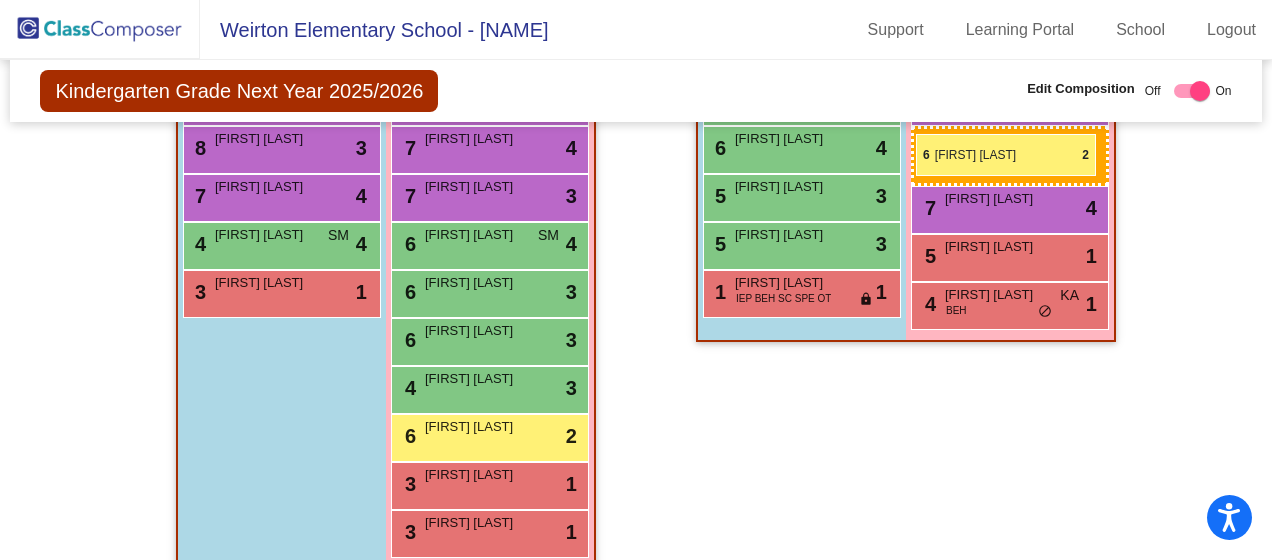 drag, startPoint x: 426, startPoint y: 430, endPoint x: 916, endPoint y: 134, distance: 572.46484 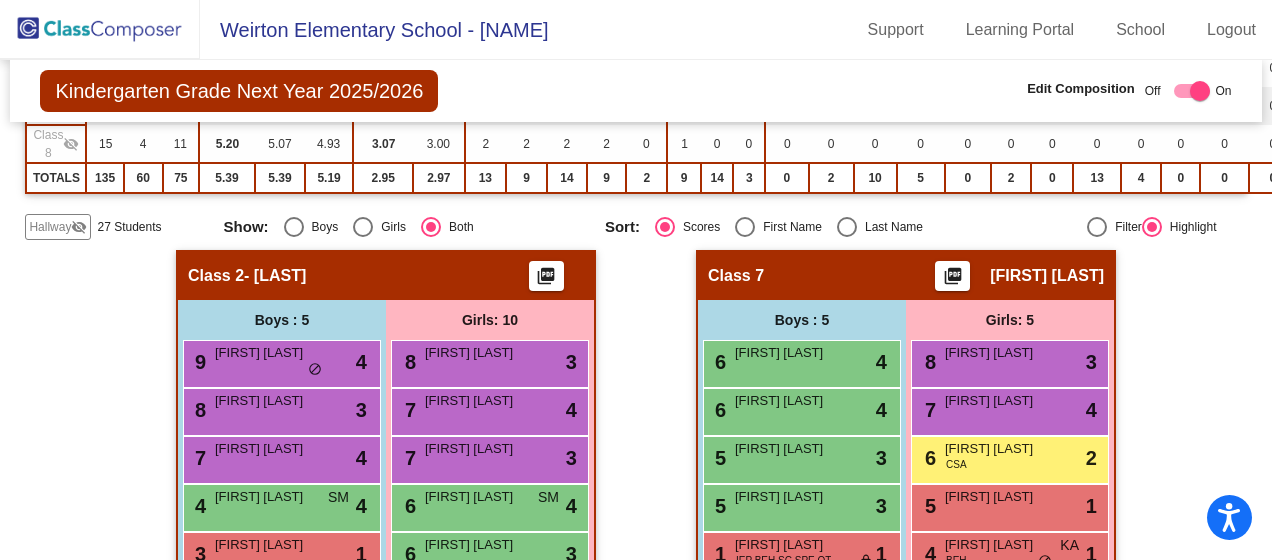 scroll, scrollTop: 0, scrollLeft: 0, axis: both 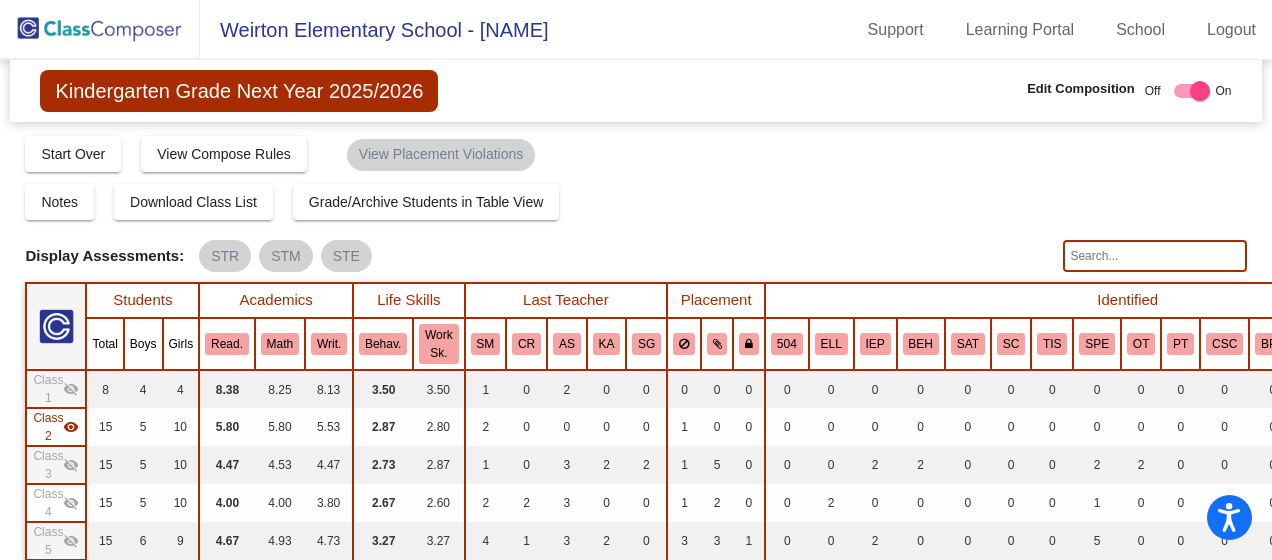 click on "Class 1" 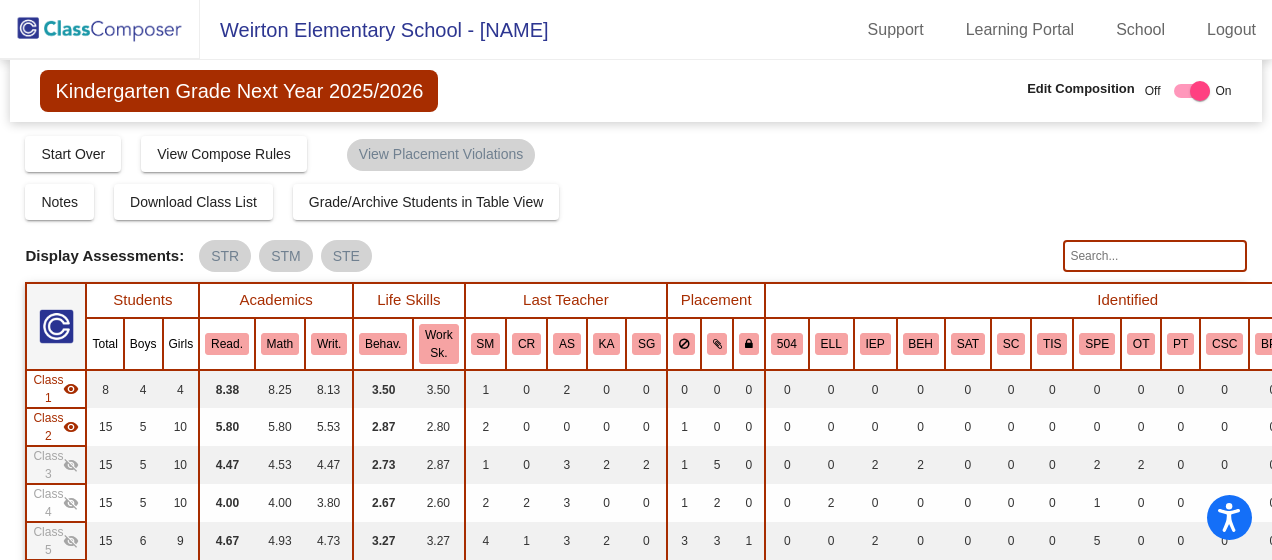 click on "visibility_off" 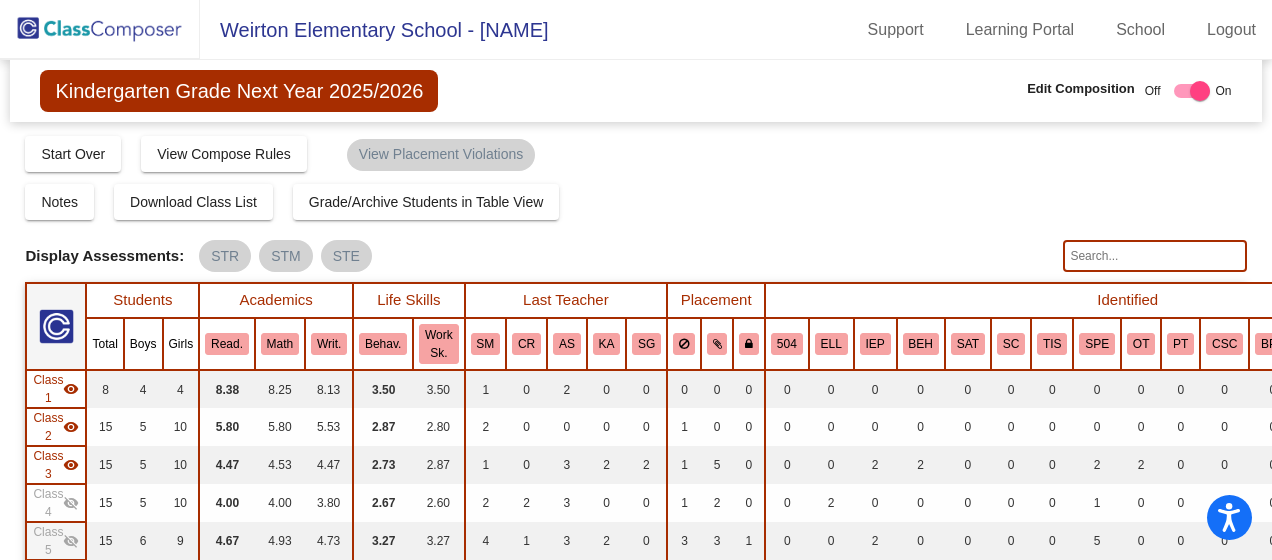 click on "visibility_off" 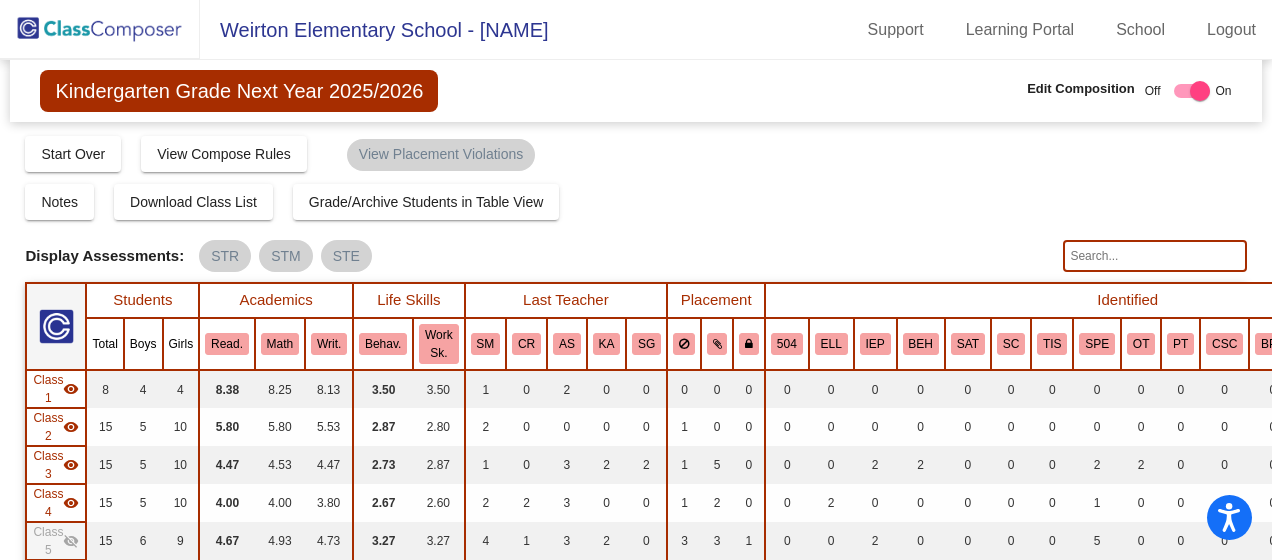 click on "Class 5  visibility_off" 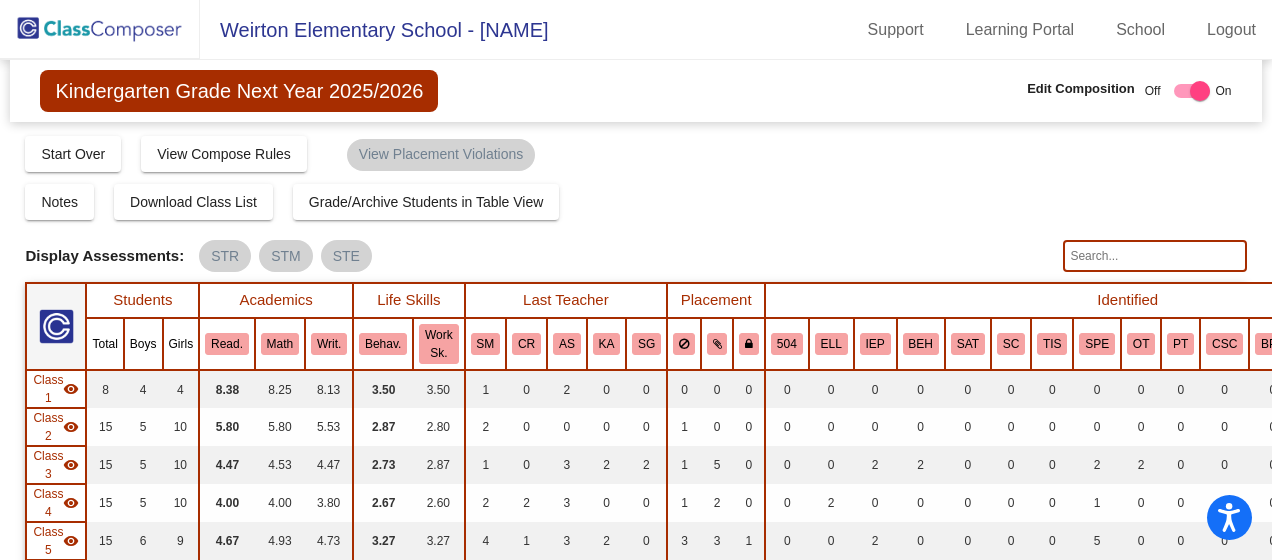 scroll, scrollTop: 200, scrollLeft: 0, axis: vertical 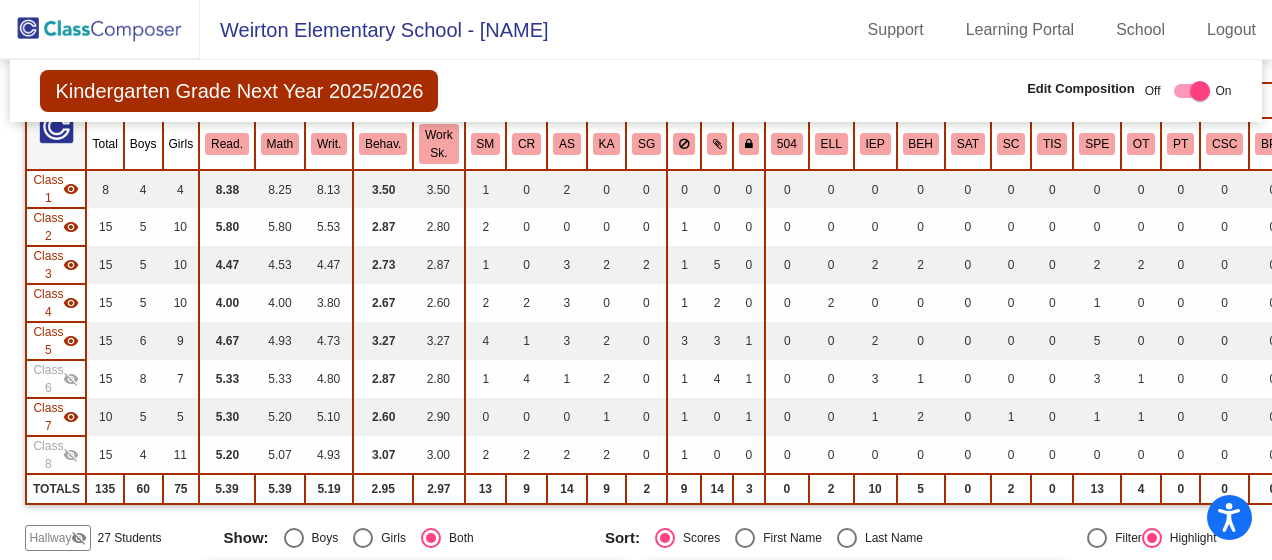 click on "Class 6" 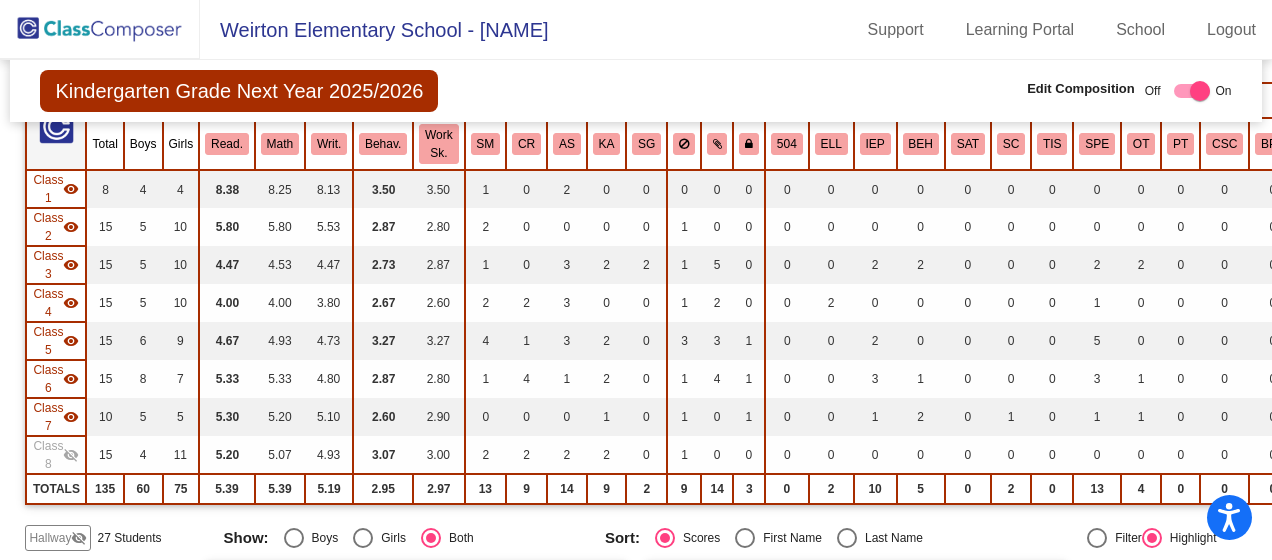 click on "visibility_off" 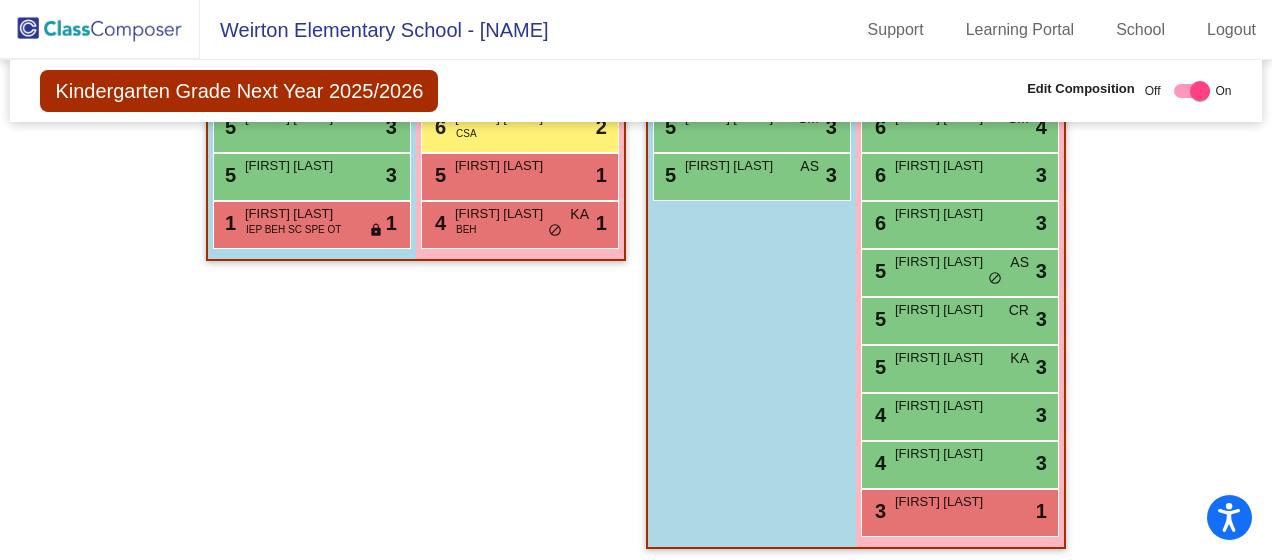 scroll, scrollTop: 1500, scrollLeft: 0, axis: vertical 